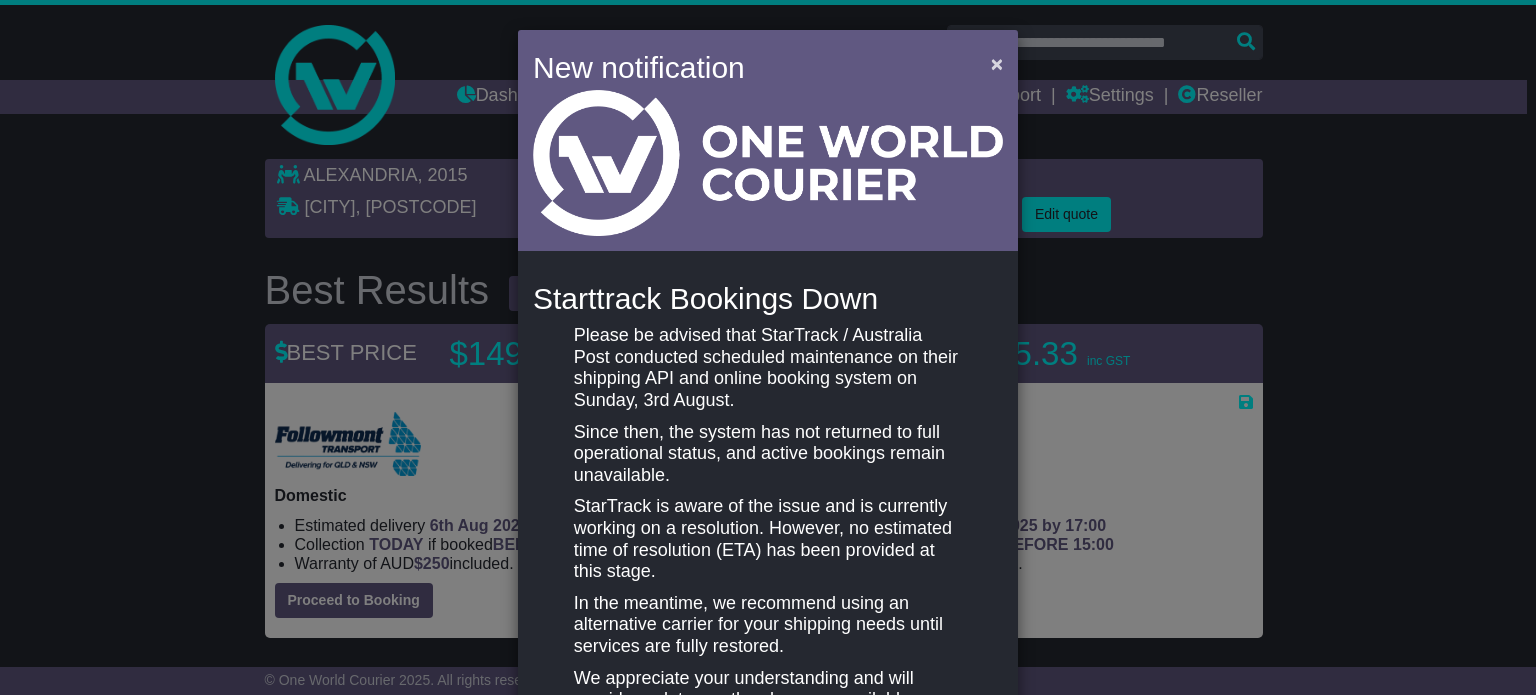 scroll, scrollTop: 106, scrollLeft: 0, axis: vertical 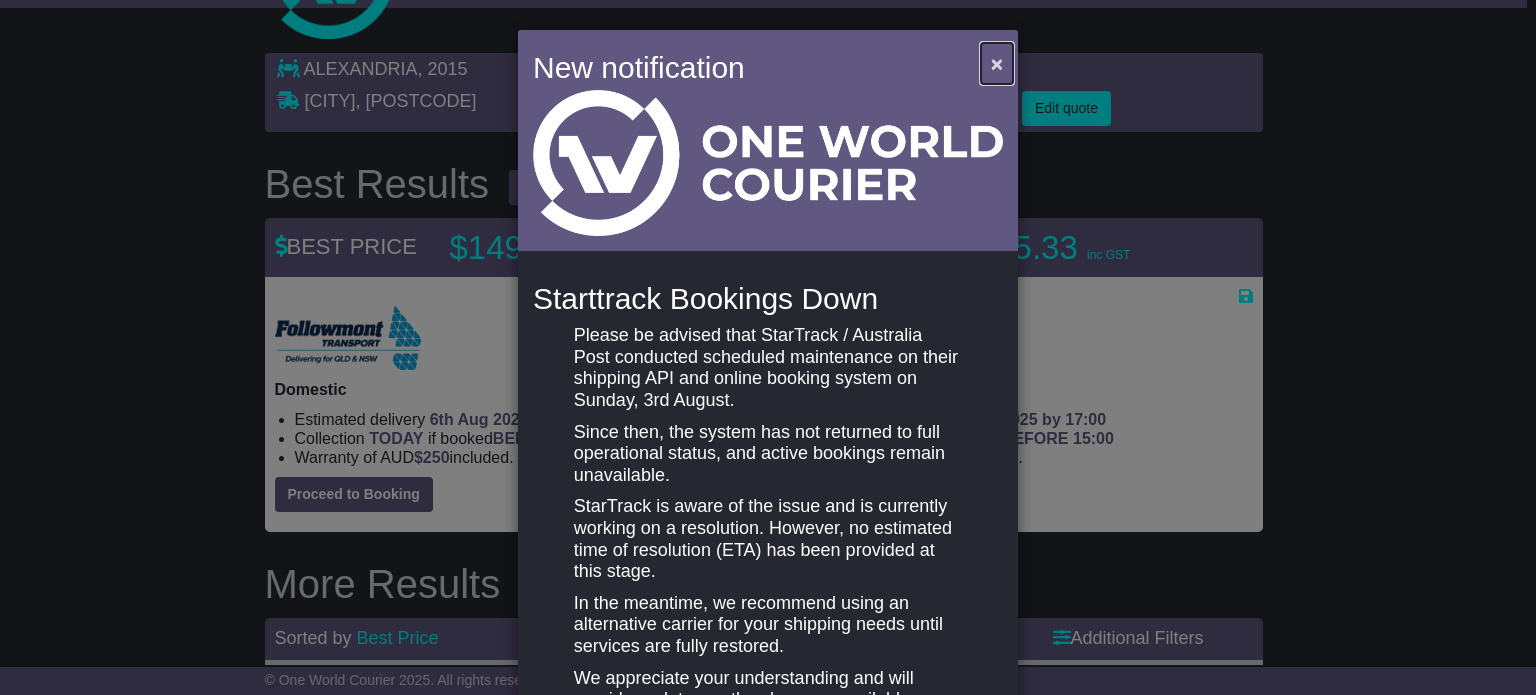 click on "×" at bounding box center (997, 63) 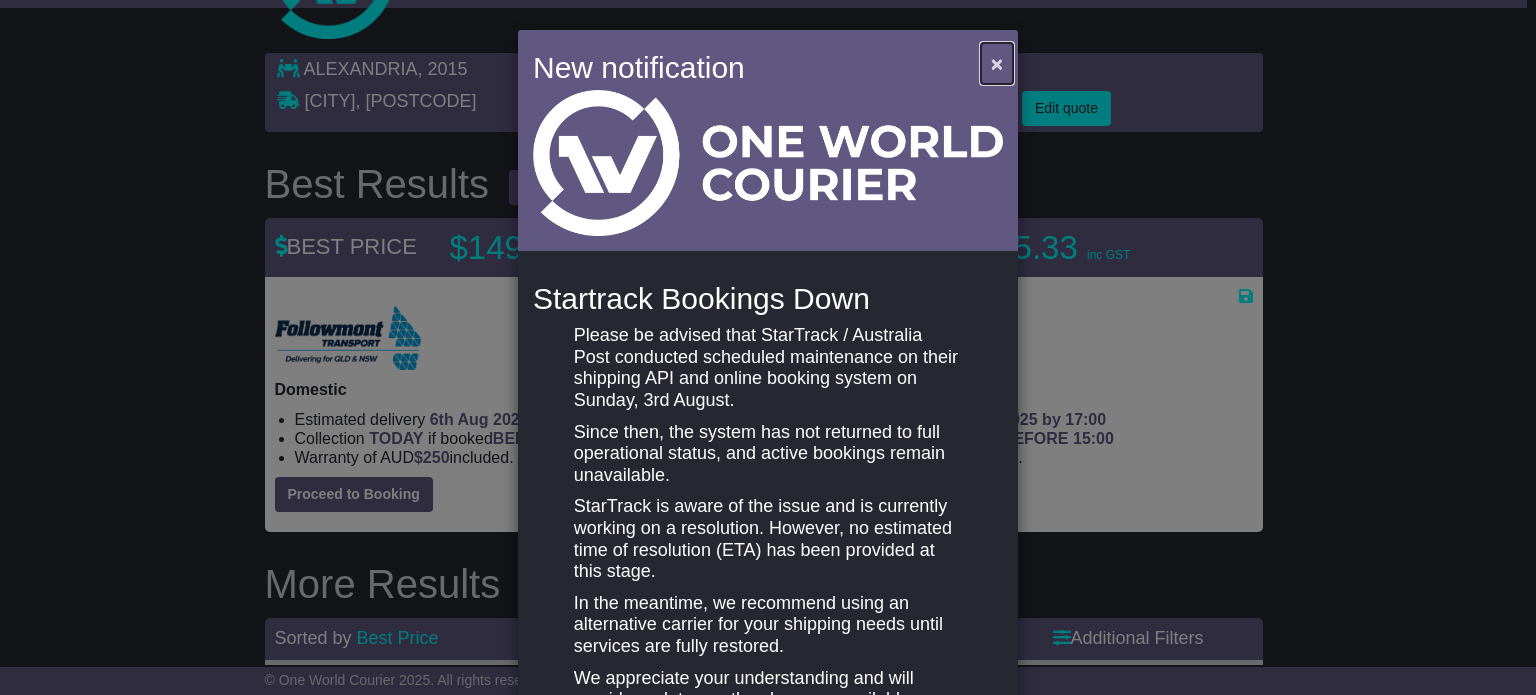 click on "×" at bounding box center (997, 63) 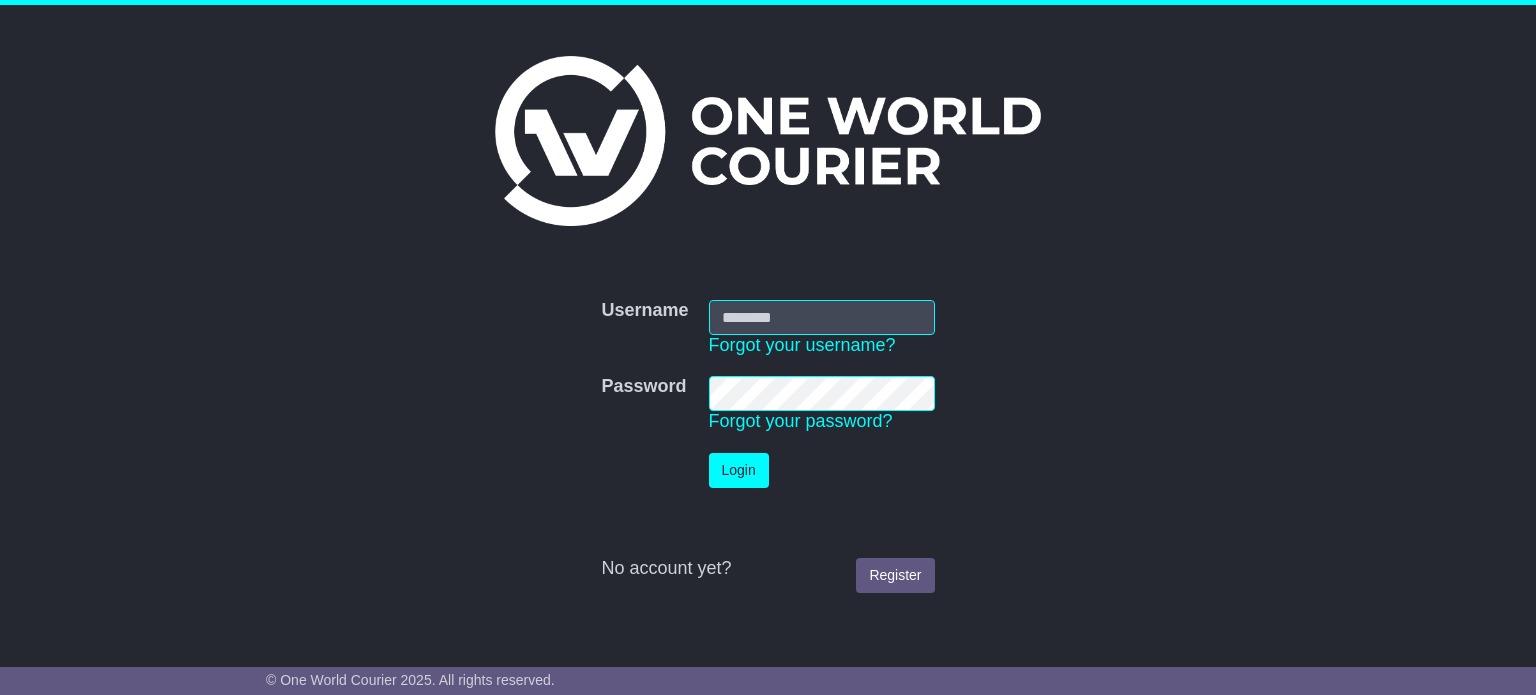 type on "**********" 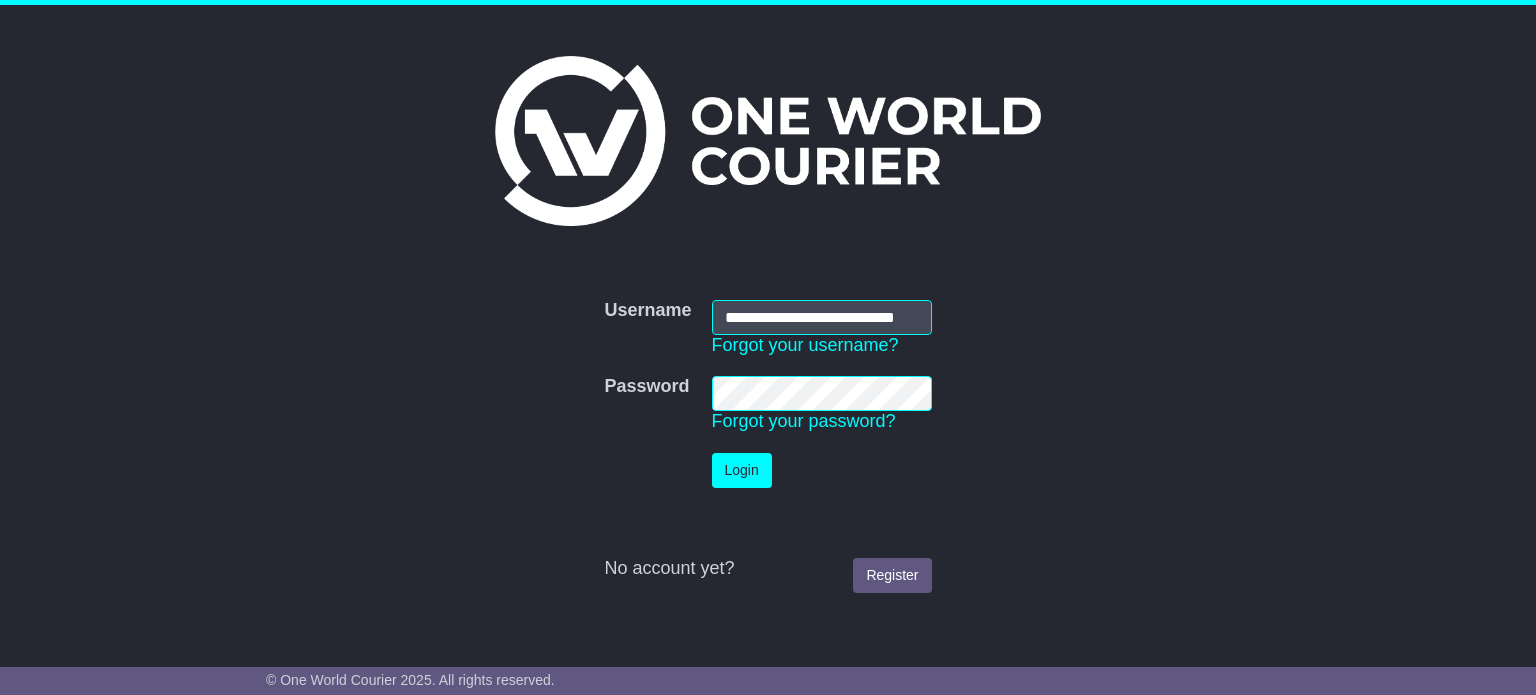 scroll, scrollTop: 0, scrollLeft: 0, axis: both 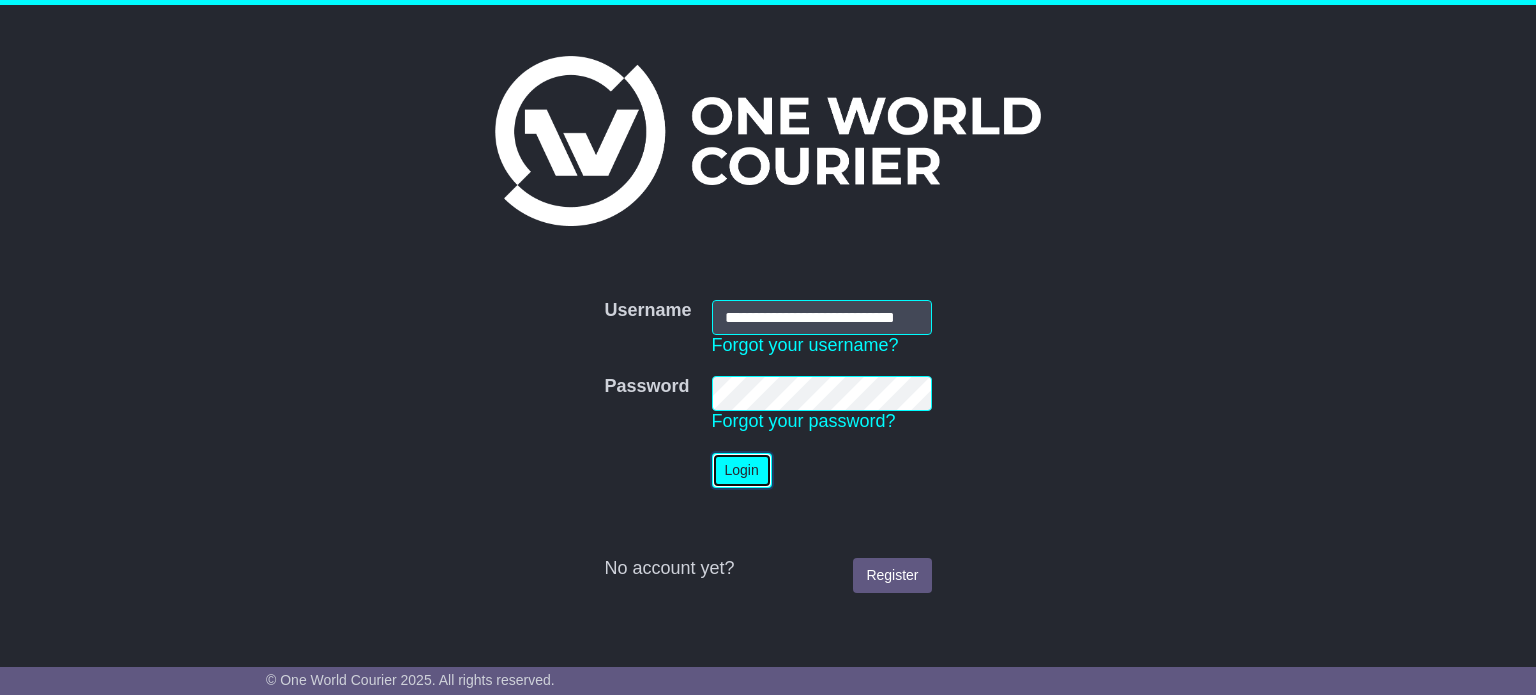 click on "Login" at bounding box center (742, 470) 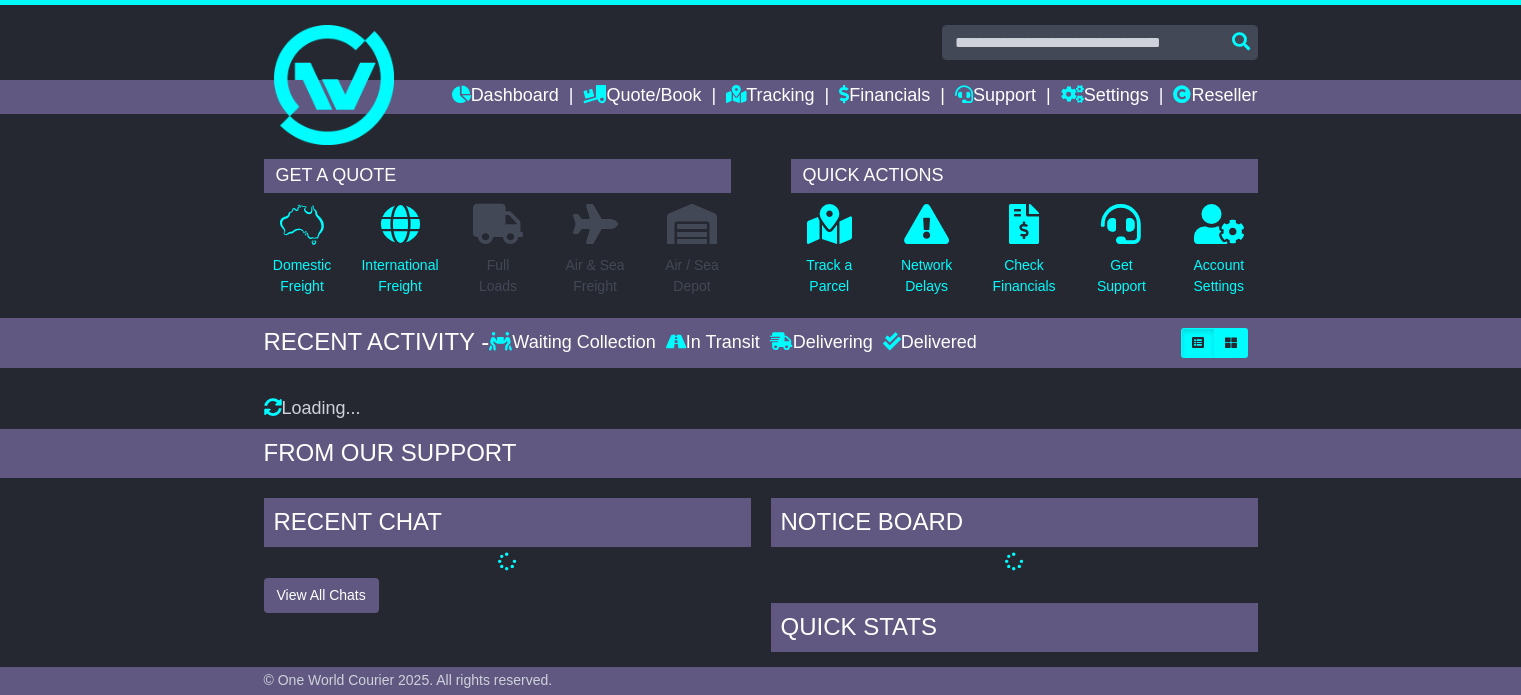 scroll, scrollTop: 0, scrollLeft: 0, axis: both 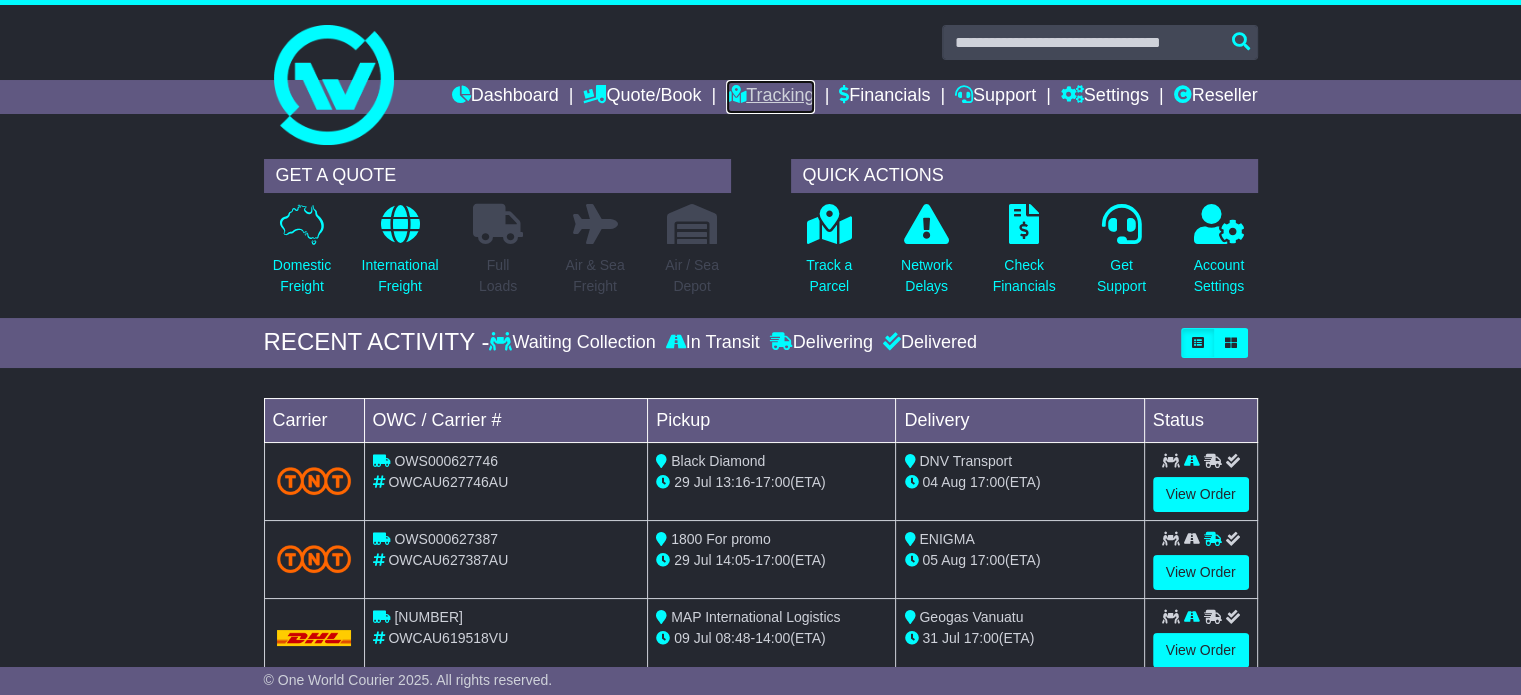 click on "Tracking" at bounding box center [770, 97] 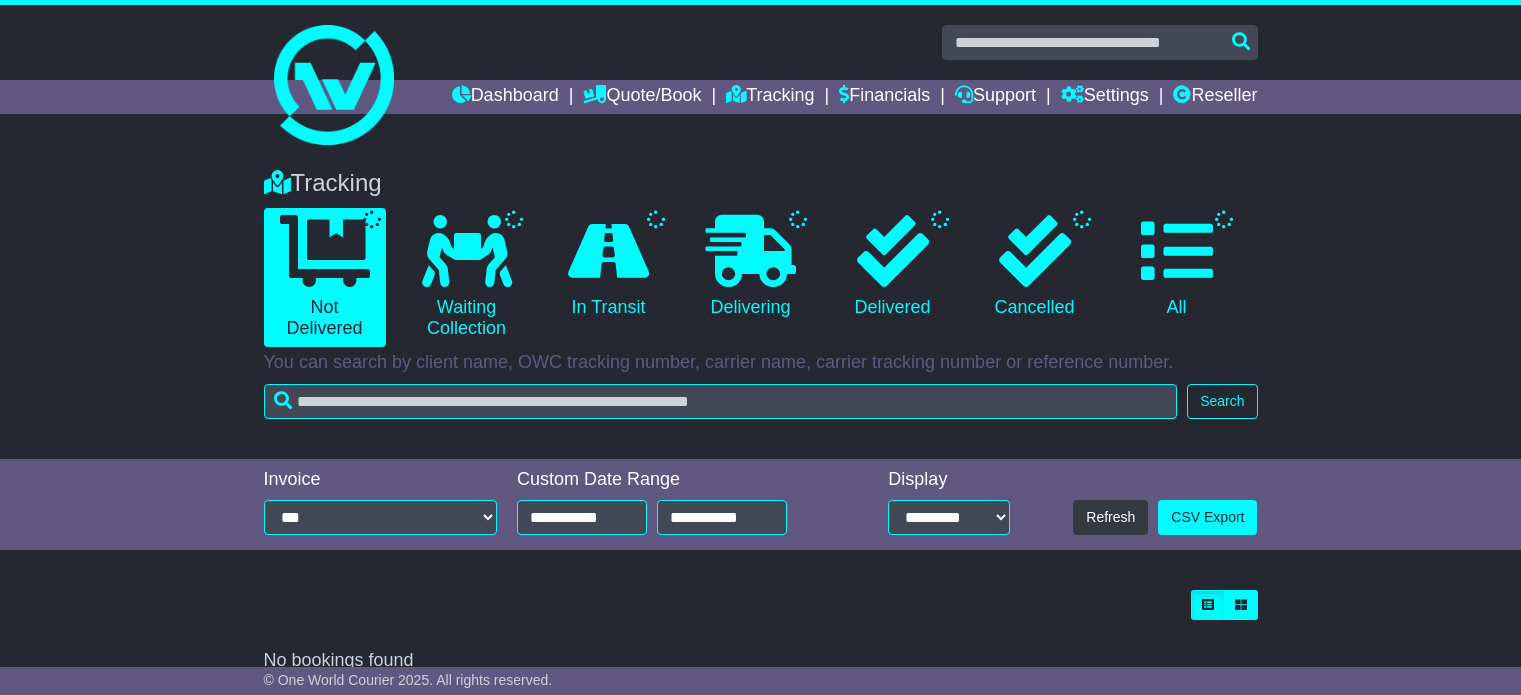 scroll, scrollTop: 0, scrollLeft: 0, axis: both 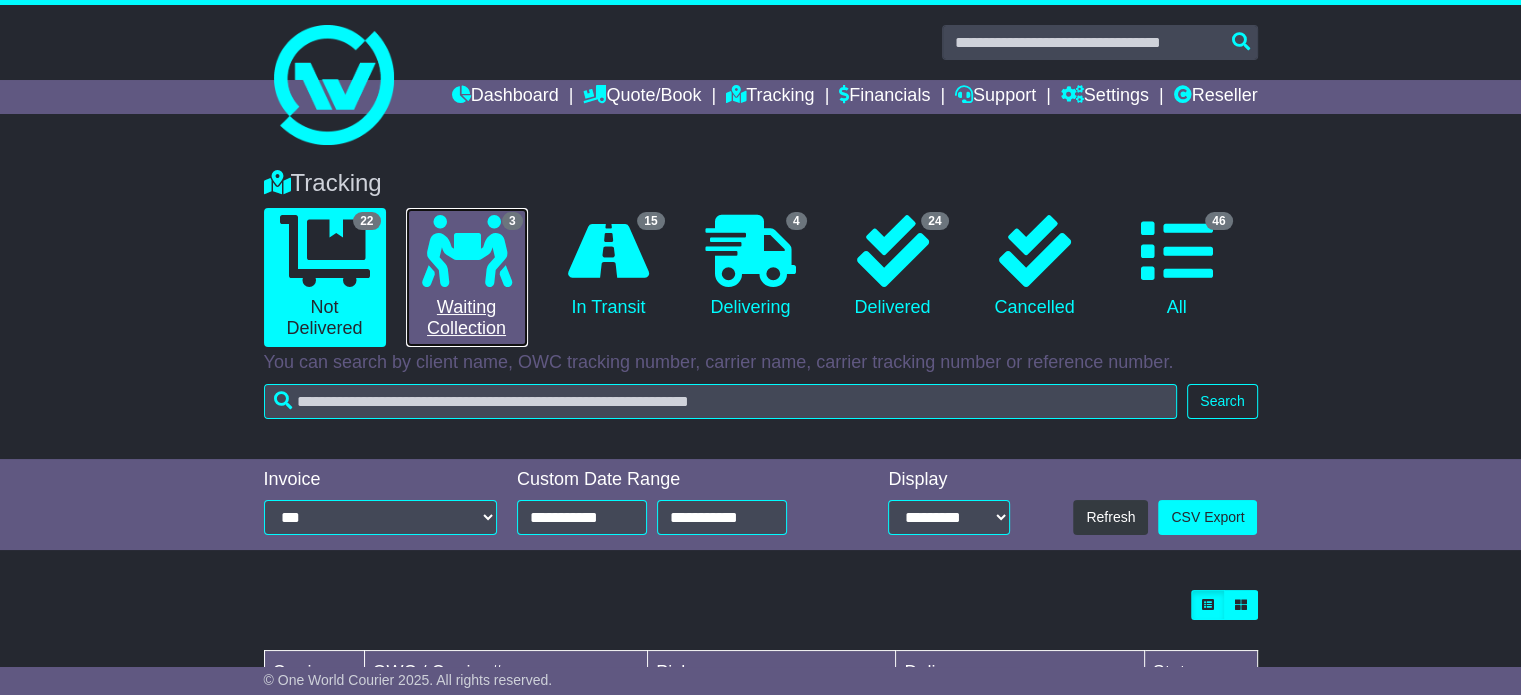click at bounding box center [467, 251] 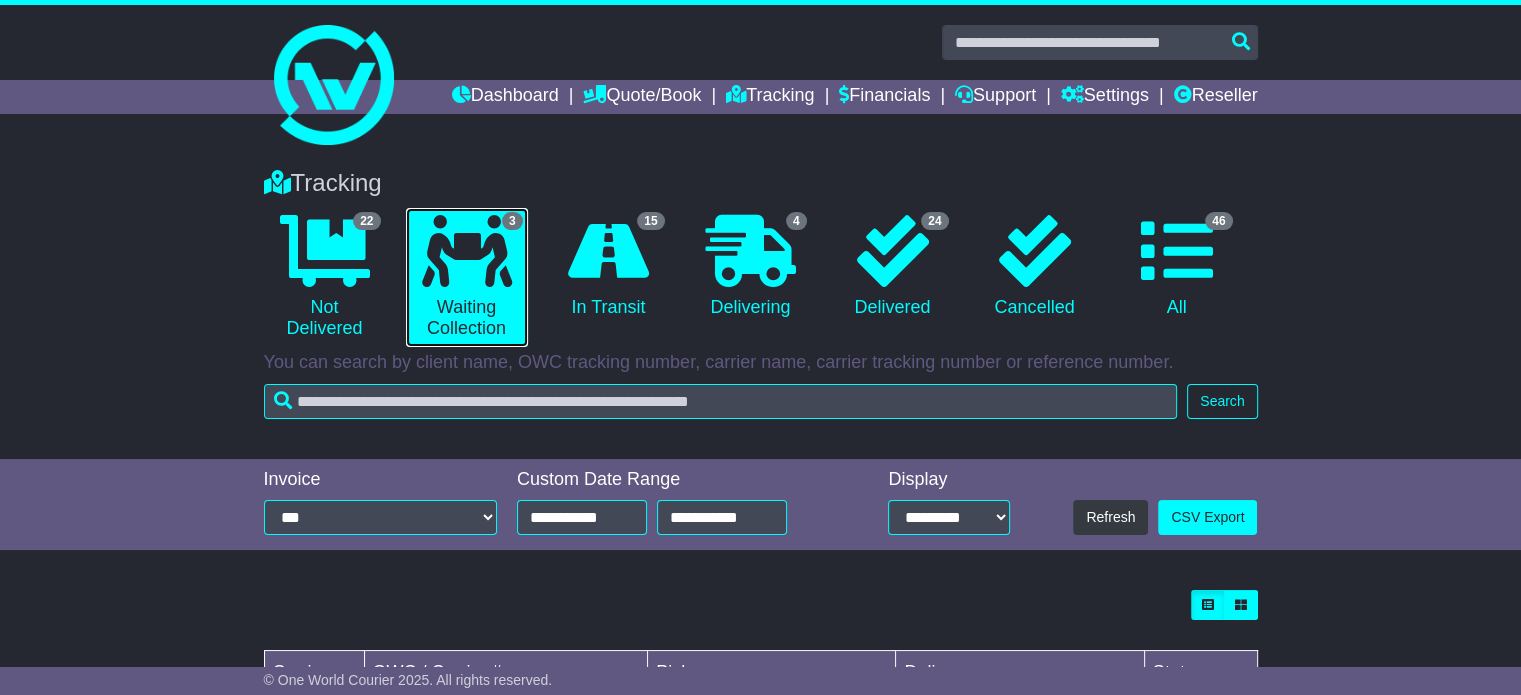 scroll, scrollTop: 302, scrollLeft: 0, axis: vertical 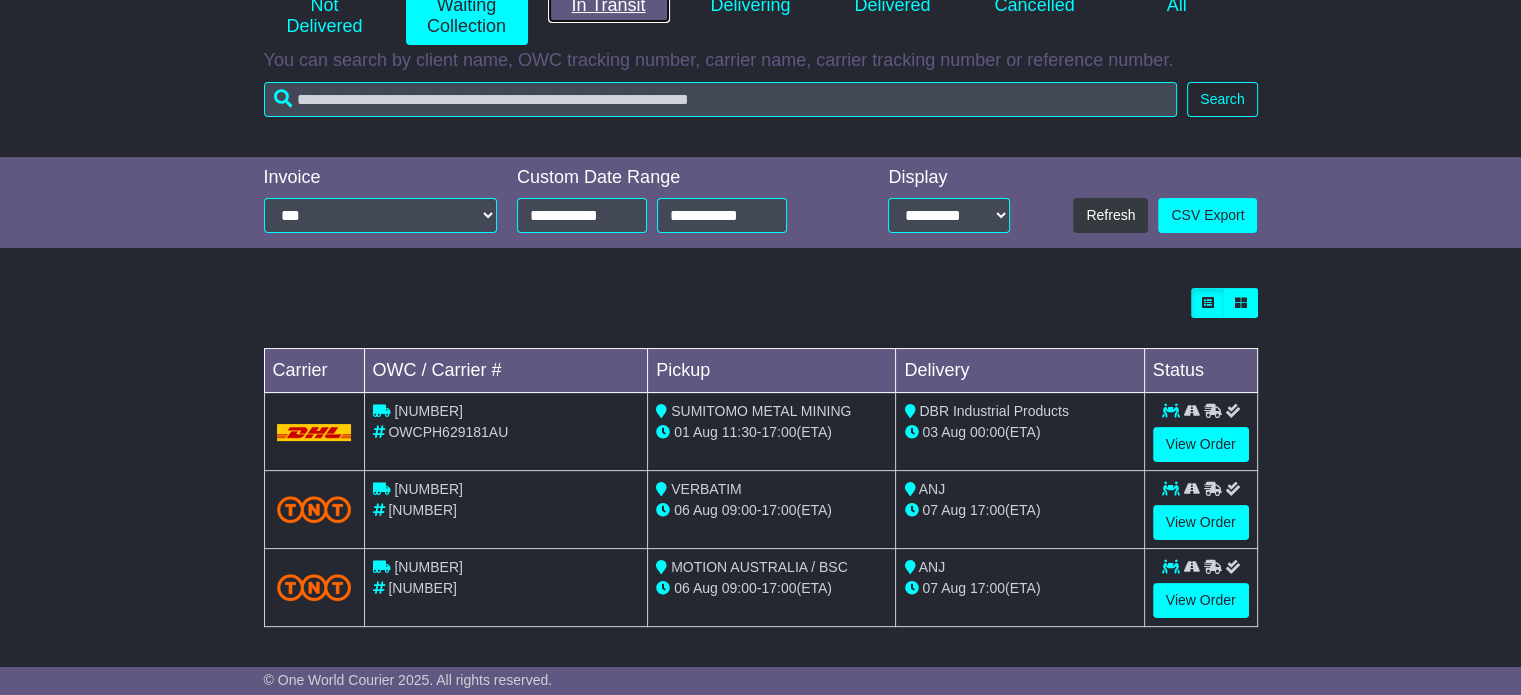 click on "15
In Transit" at bounding box center [609, -35] 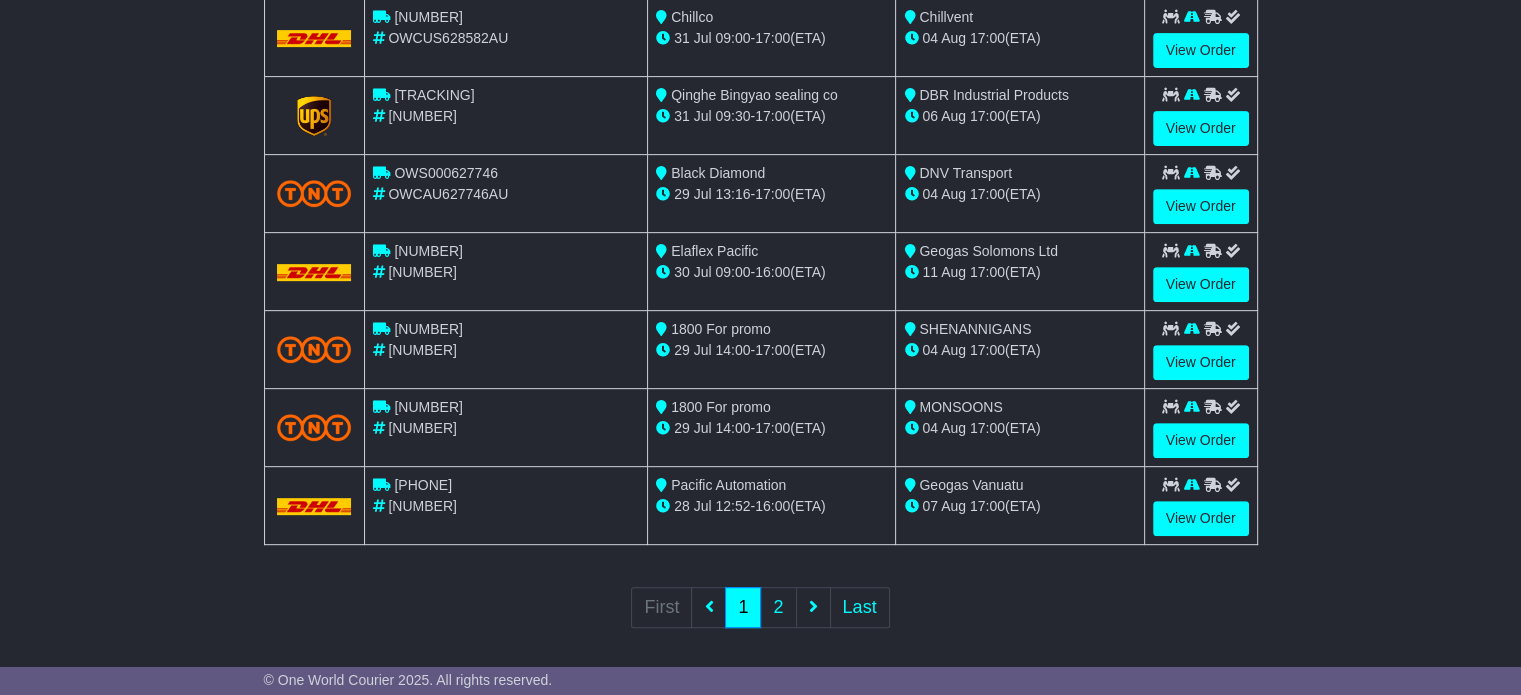scroll, scrollTop: 776, scrollLeft: 0, axis: vertical 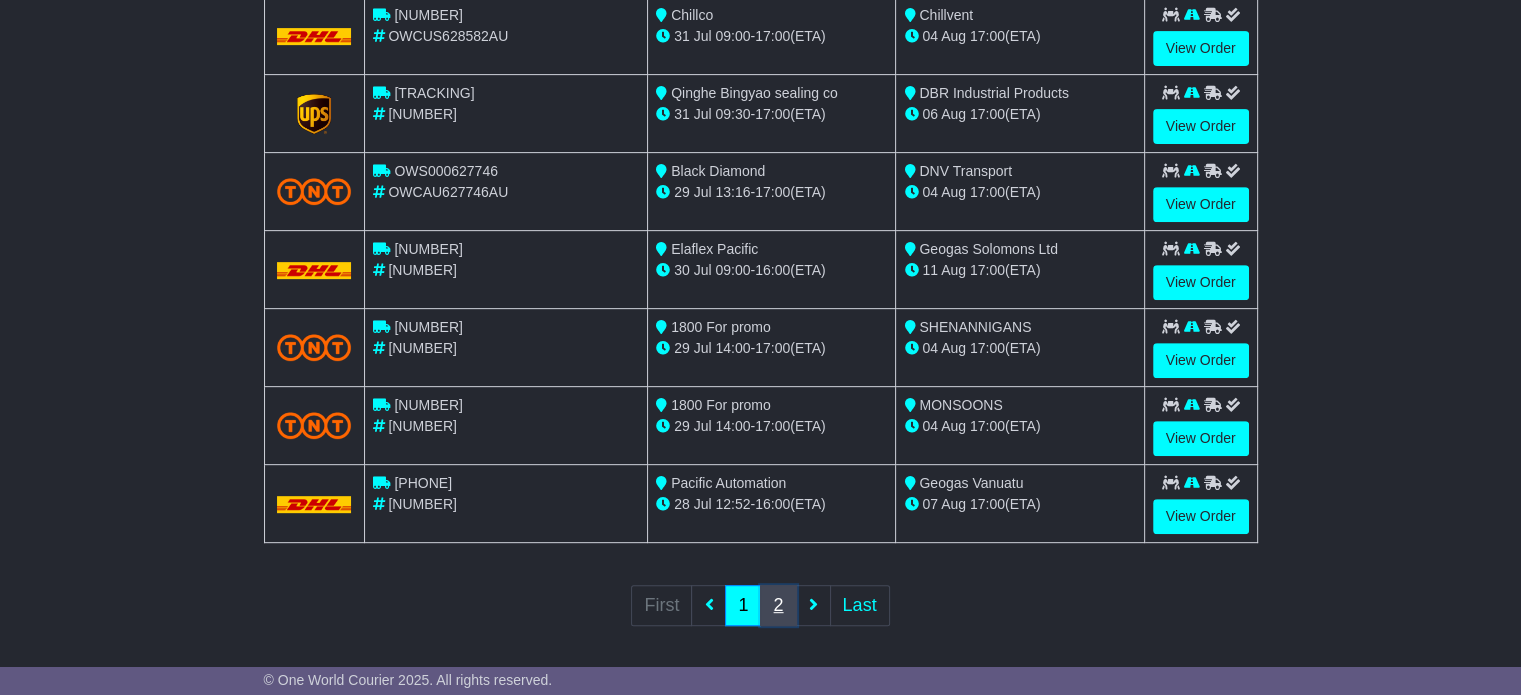 click on "2" at bounding box center [778, 605] 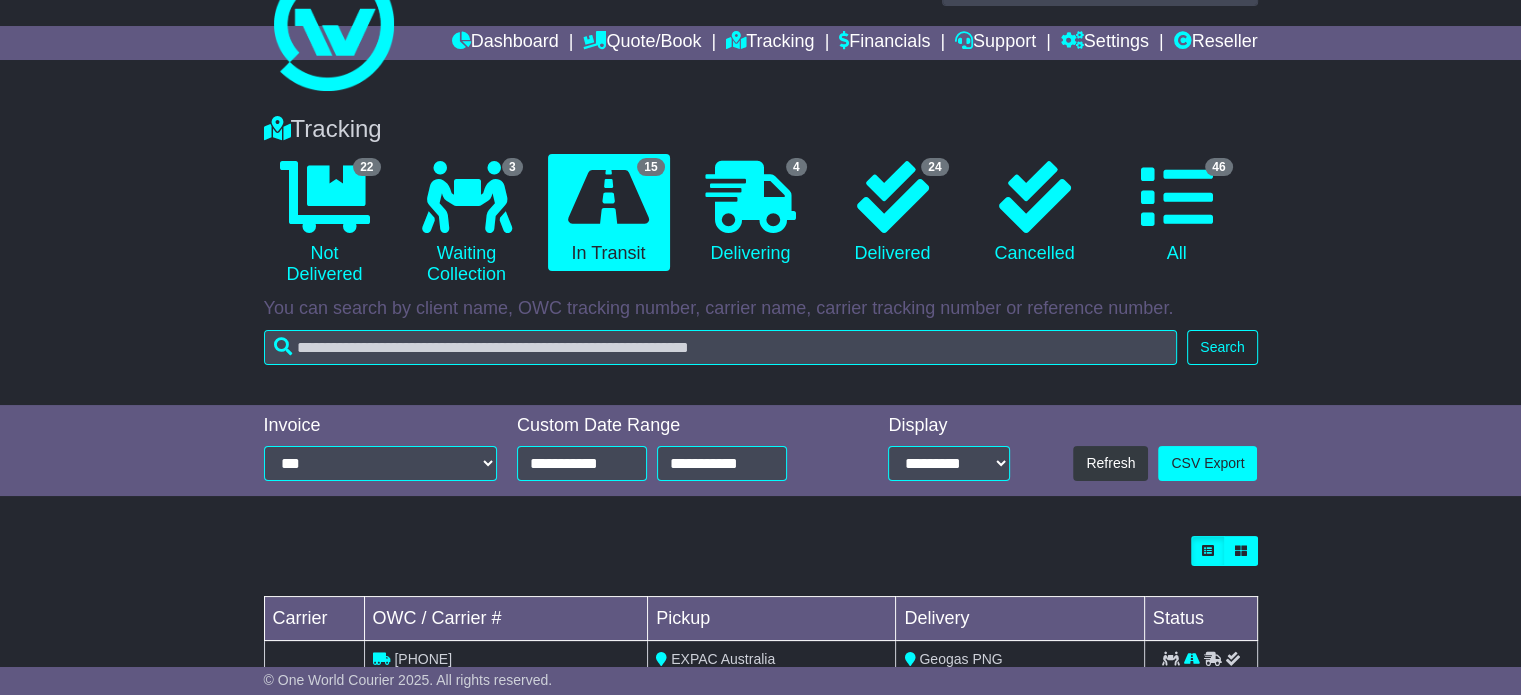 scroll, scrollTop: 4, scrollLeft: 0, axis: vertical 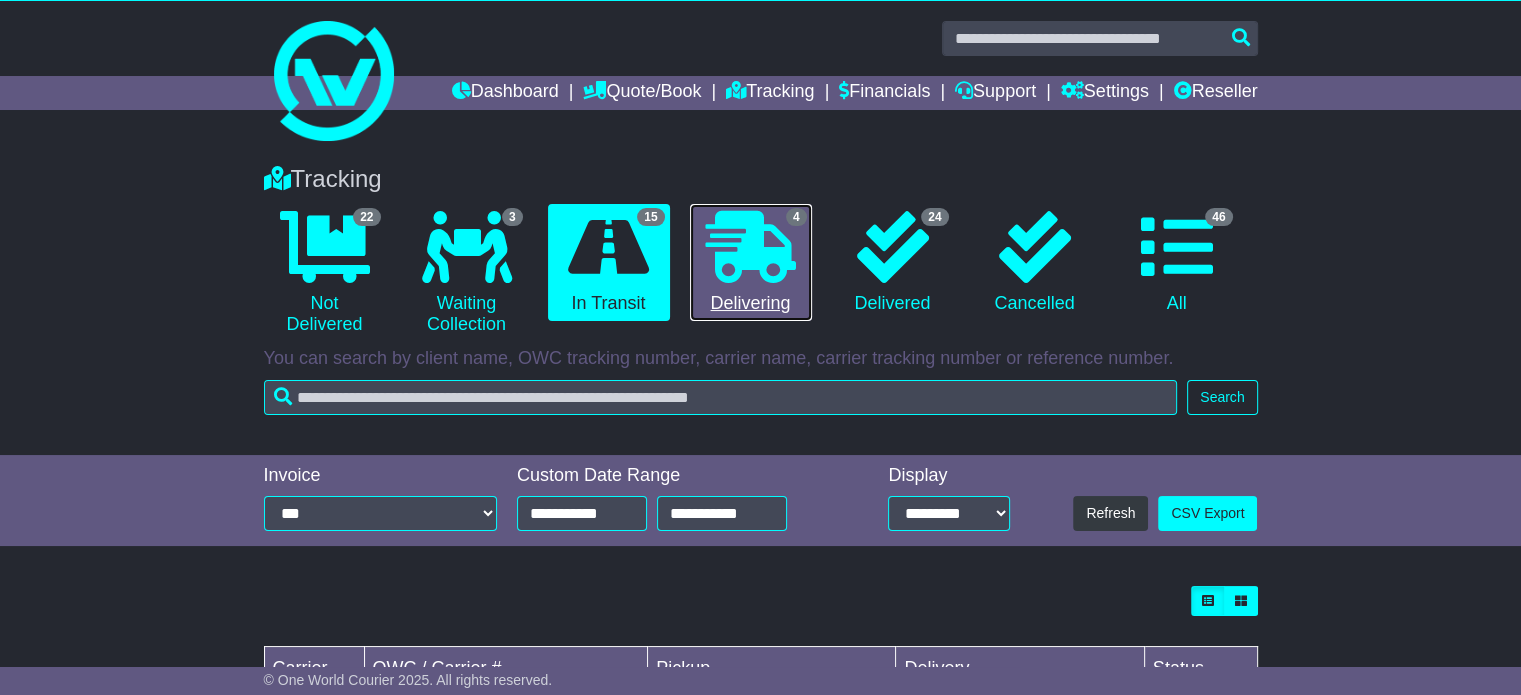 click at bounding box center (751, 247) 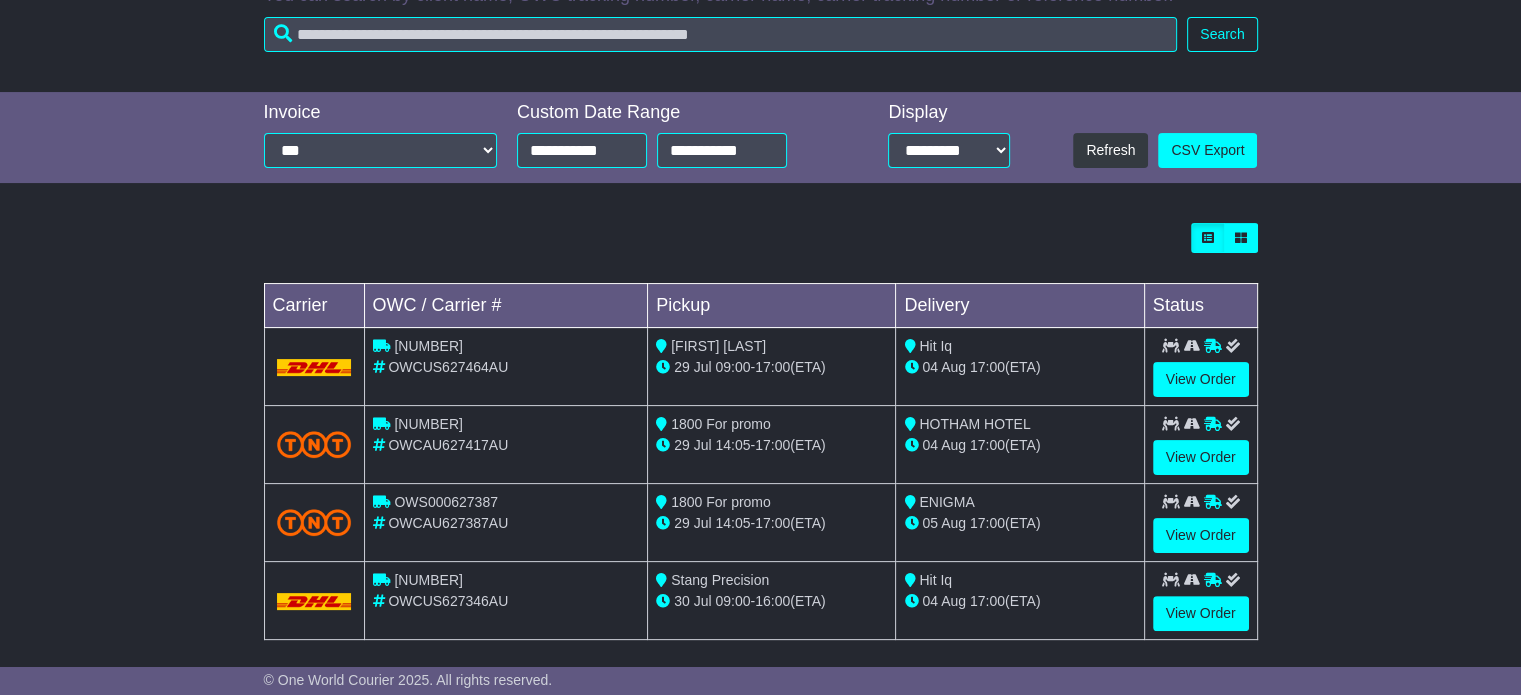 scroll, scrollTop: 380, scrollLeft: 0, axis: vertical 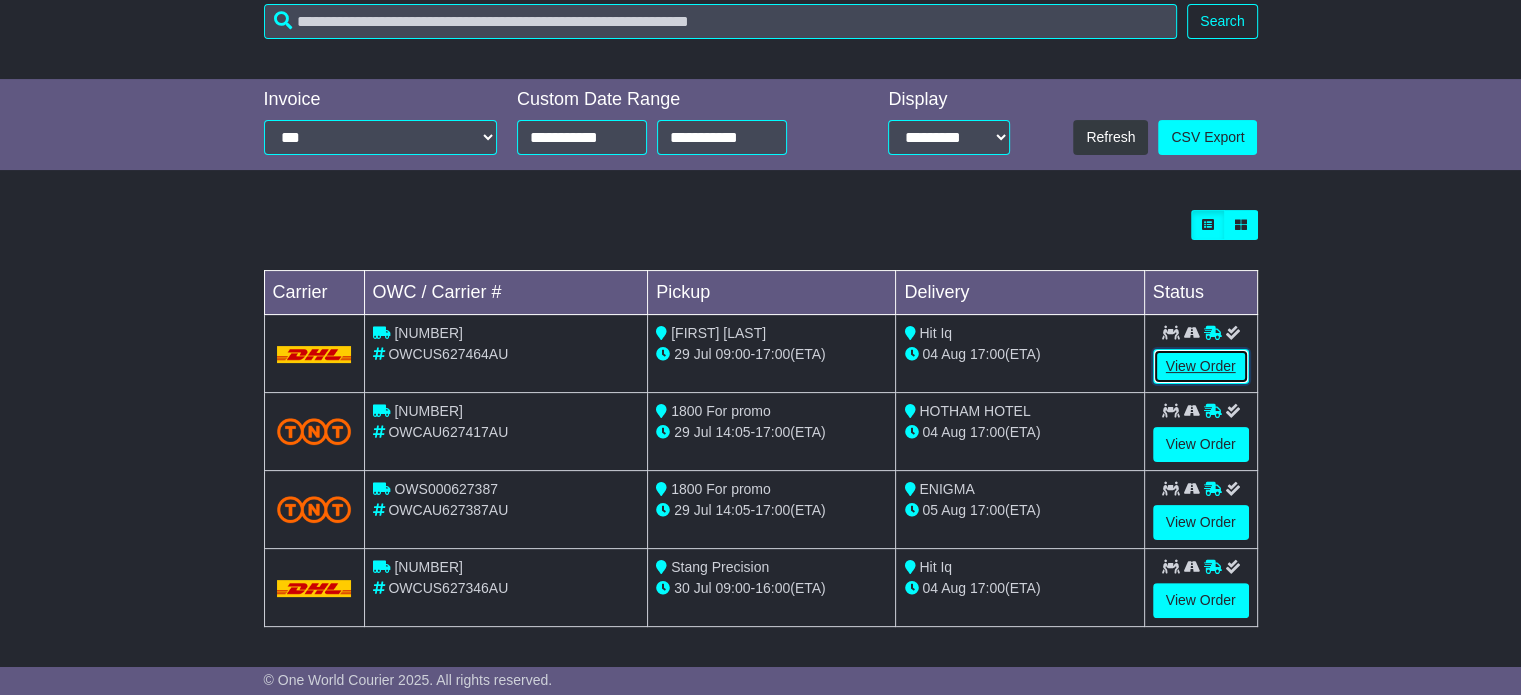 click on "View Order" at bounding box center [1201, 366] 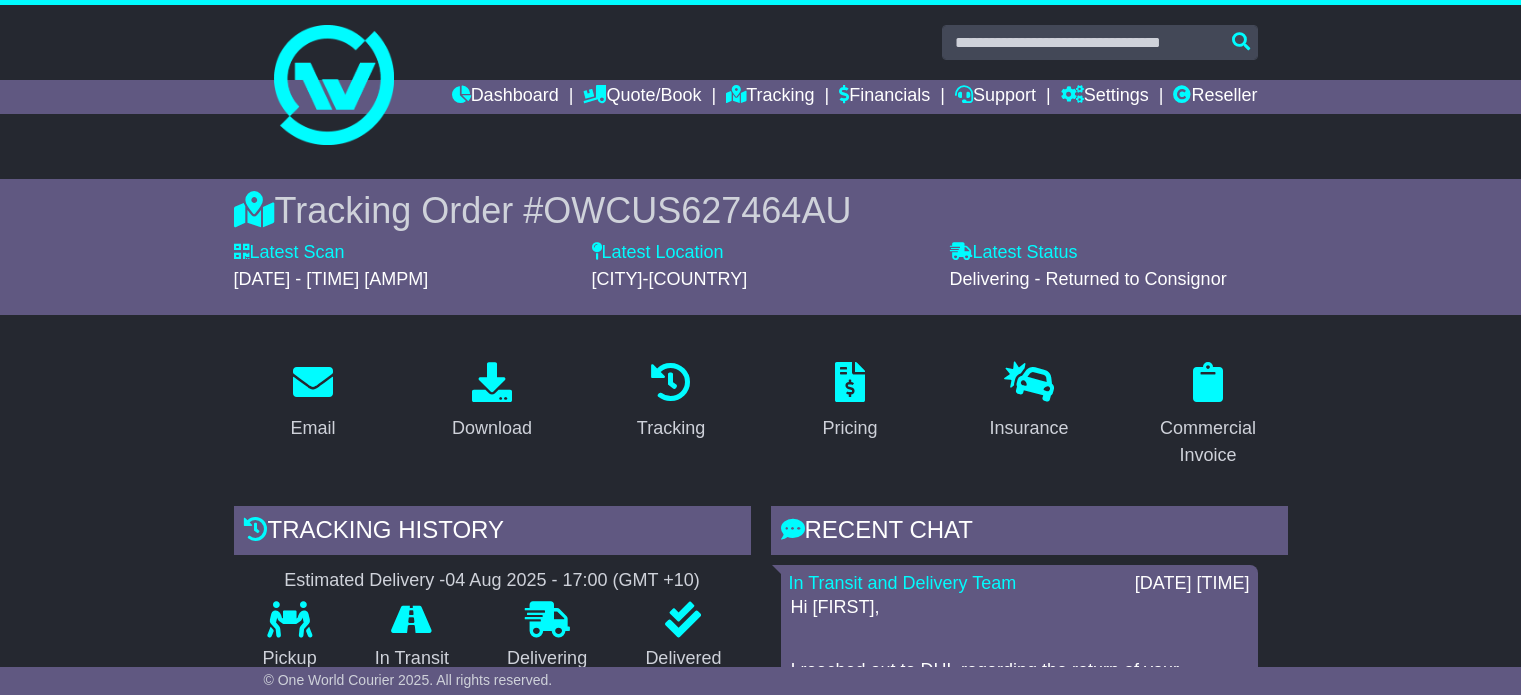 scroll, scrollTop: 0, scrollLeft: 0, axis: both 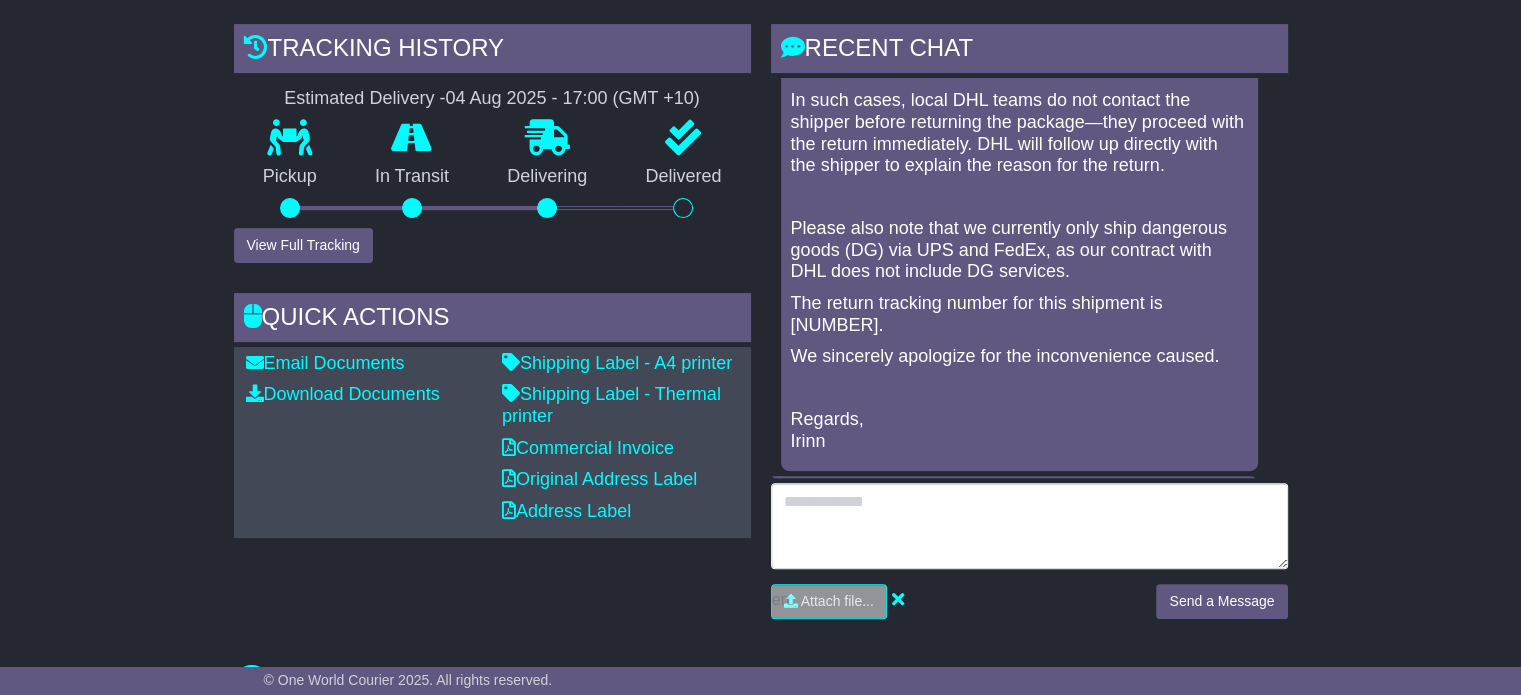 click at bounding box center (1029, 526) 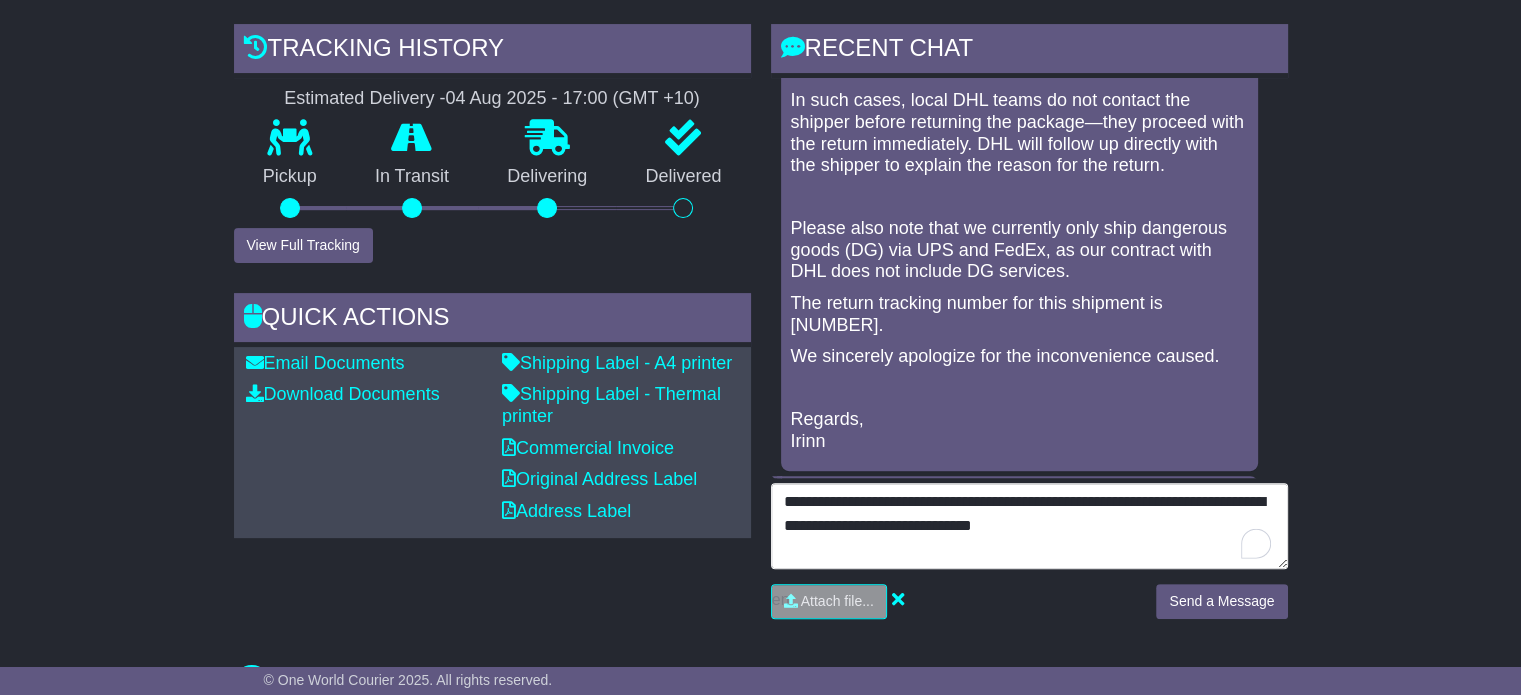 type on "**********" 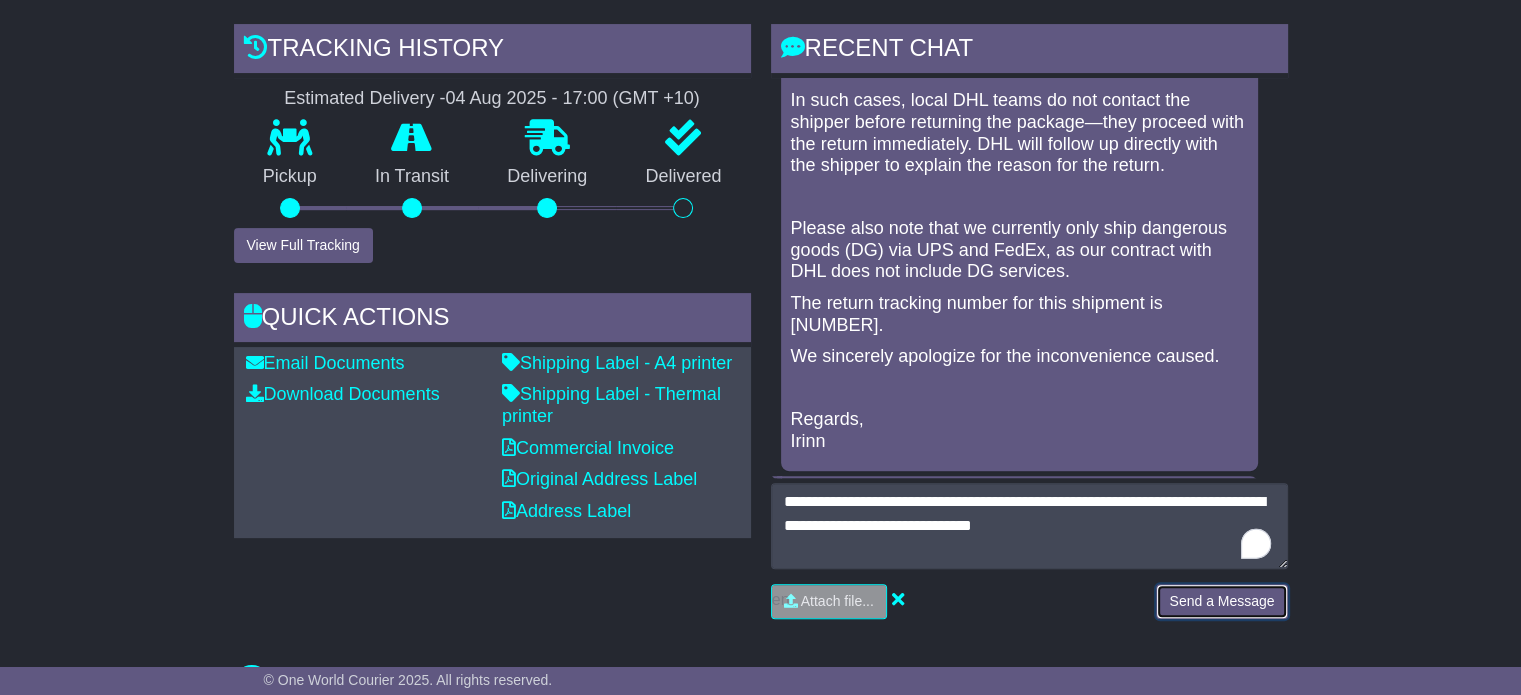 click on "Send a Message" at bounding box center (1221, 601) 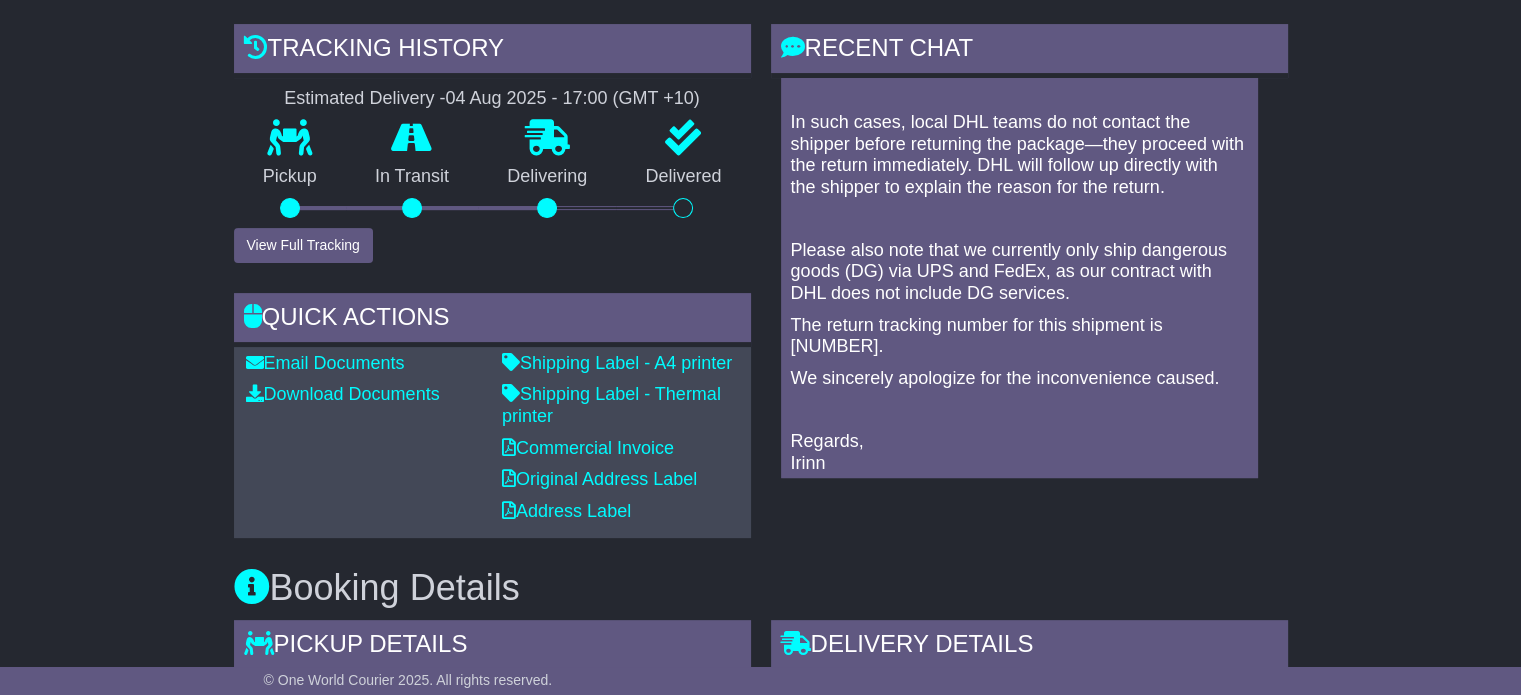 scroll, scrollTop: 194, scrollLeft: 0, axis: vertical 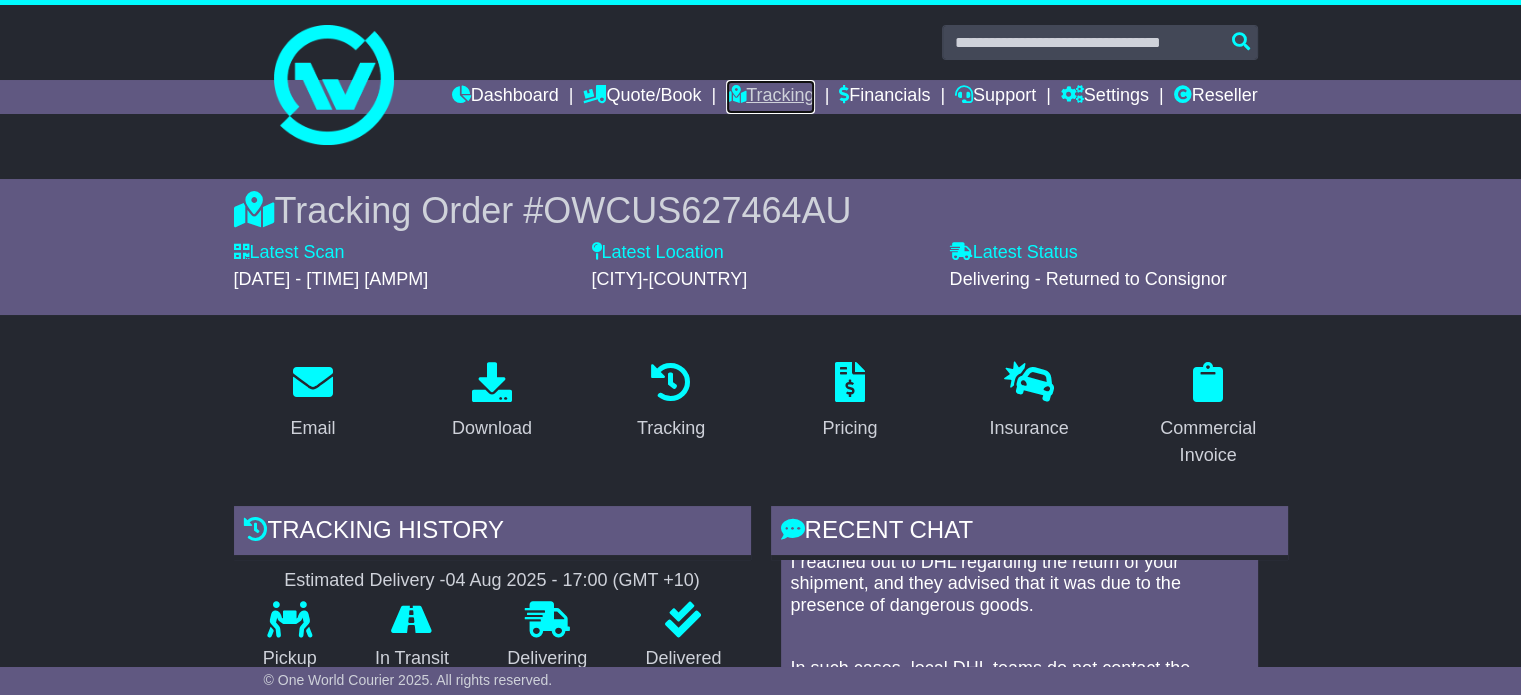 click on "Tracking" at bounding box center [770, 97] 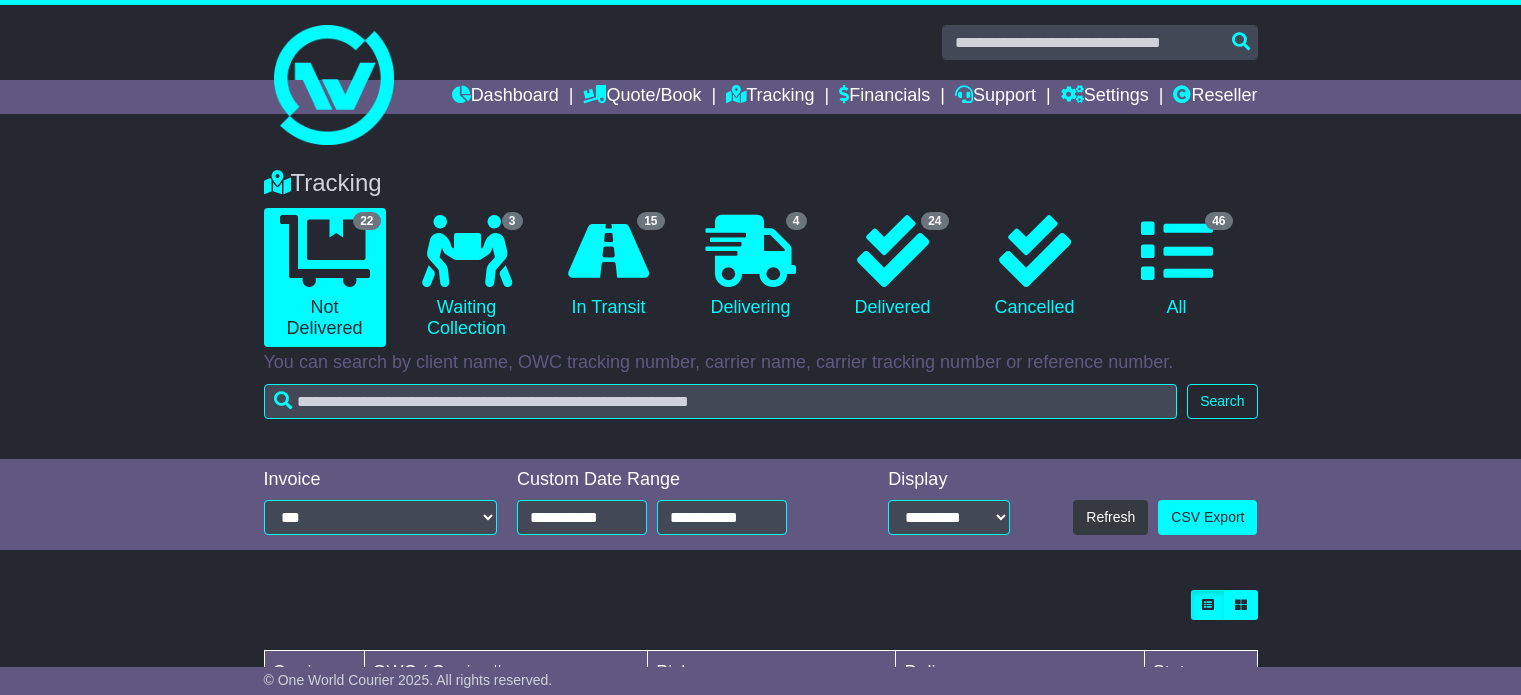 scroll, scrollTop: 0, scrollLeft: 0, axis: both 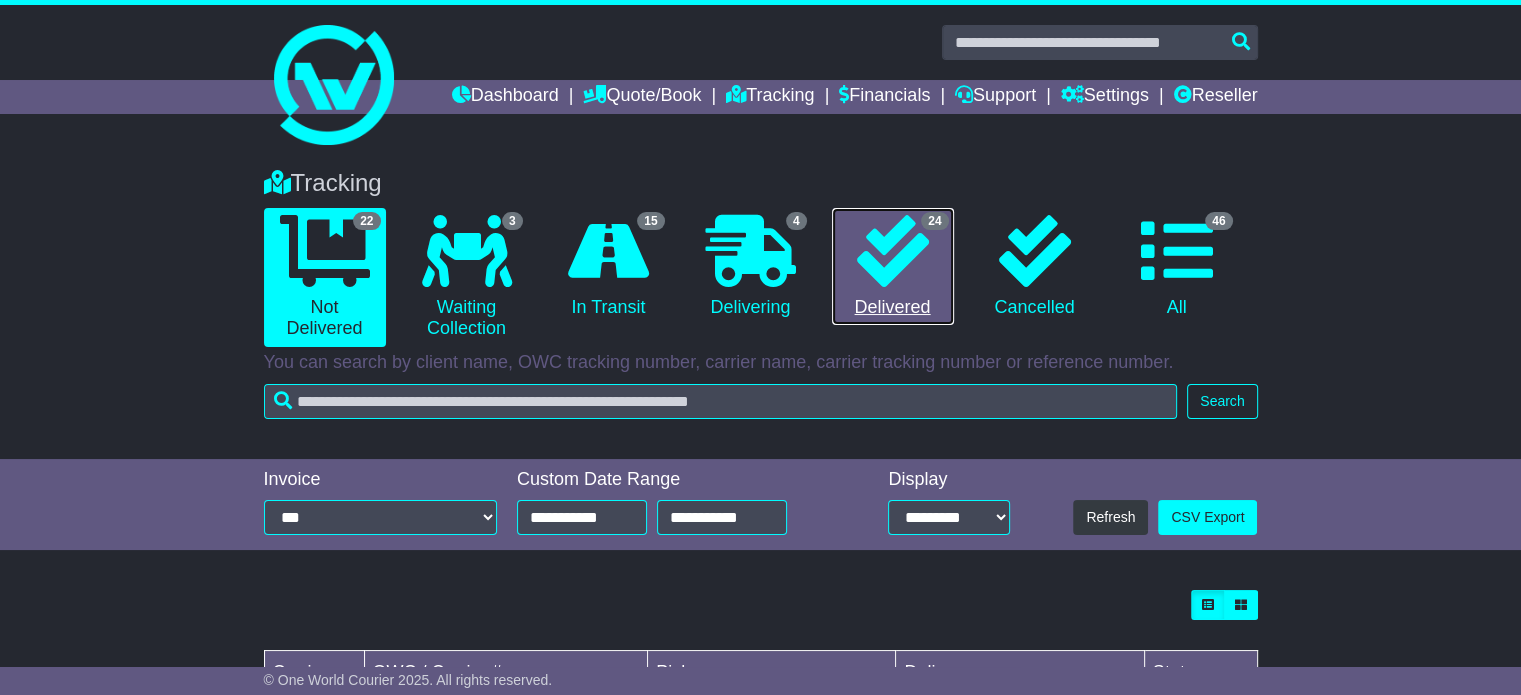 click at bounding box center [893, 251] 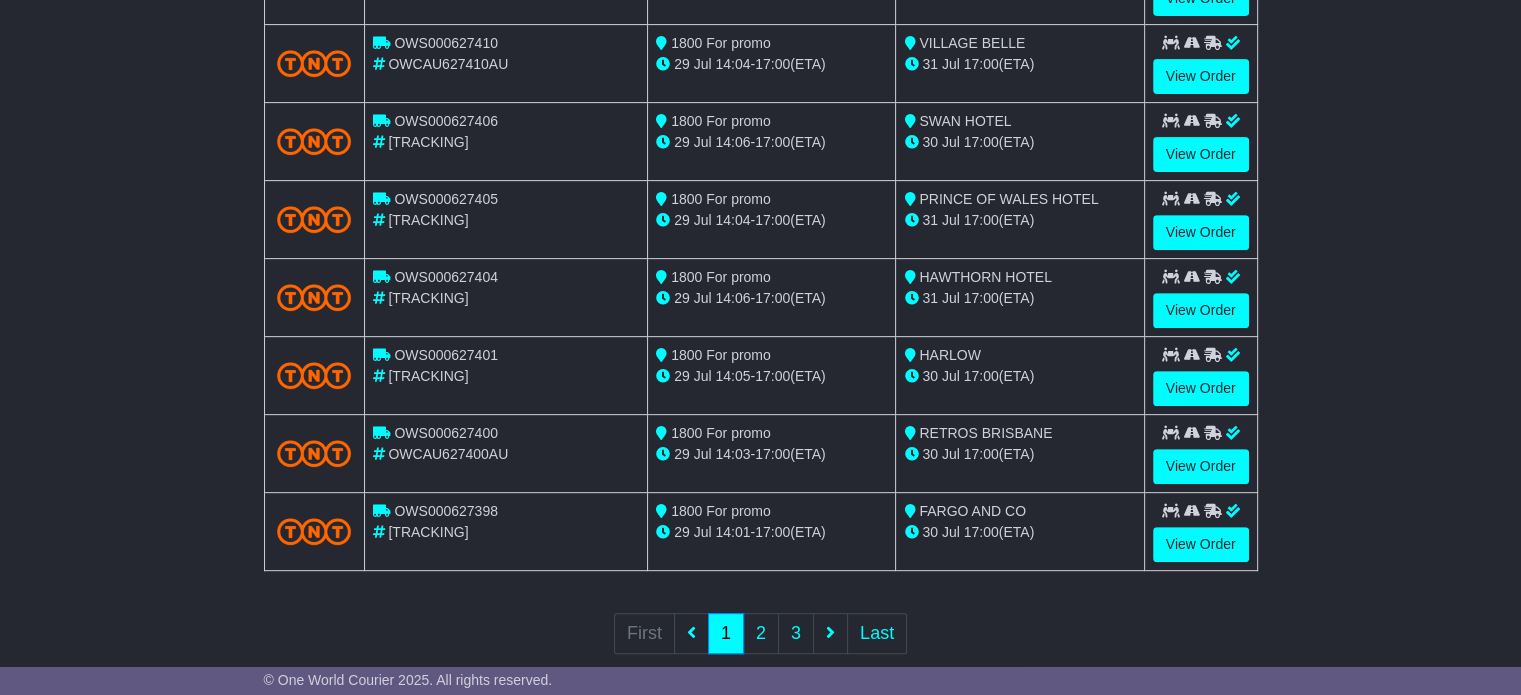 scroll, scrollTop: 760, scrollLeft: 0, axis: vertical 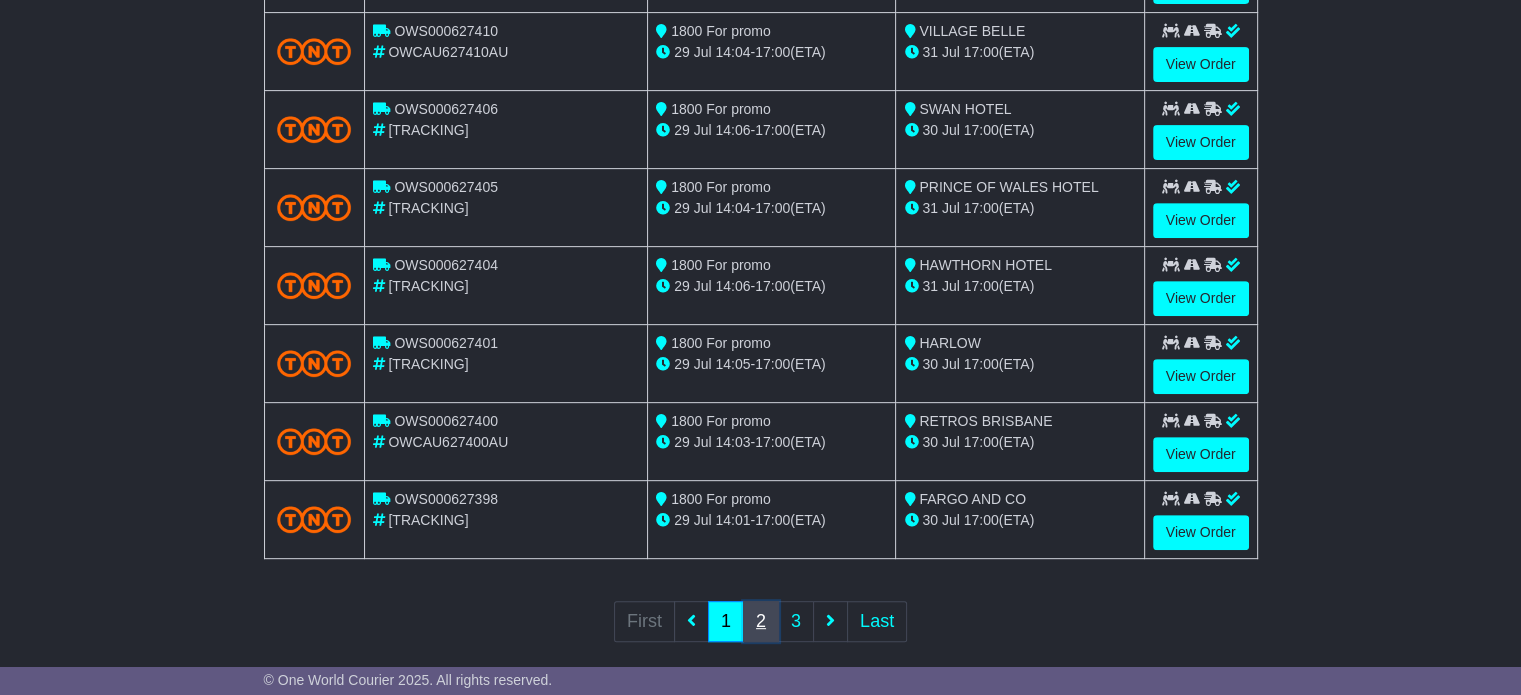 click on "2" at bounding box center (761, 621) 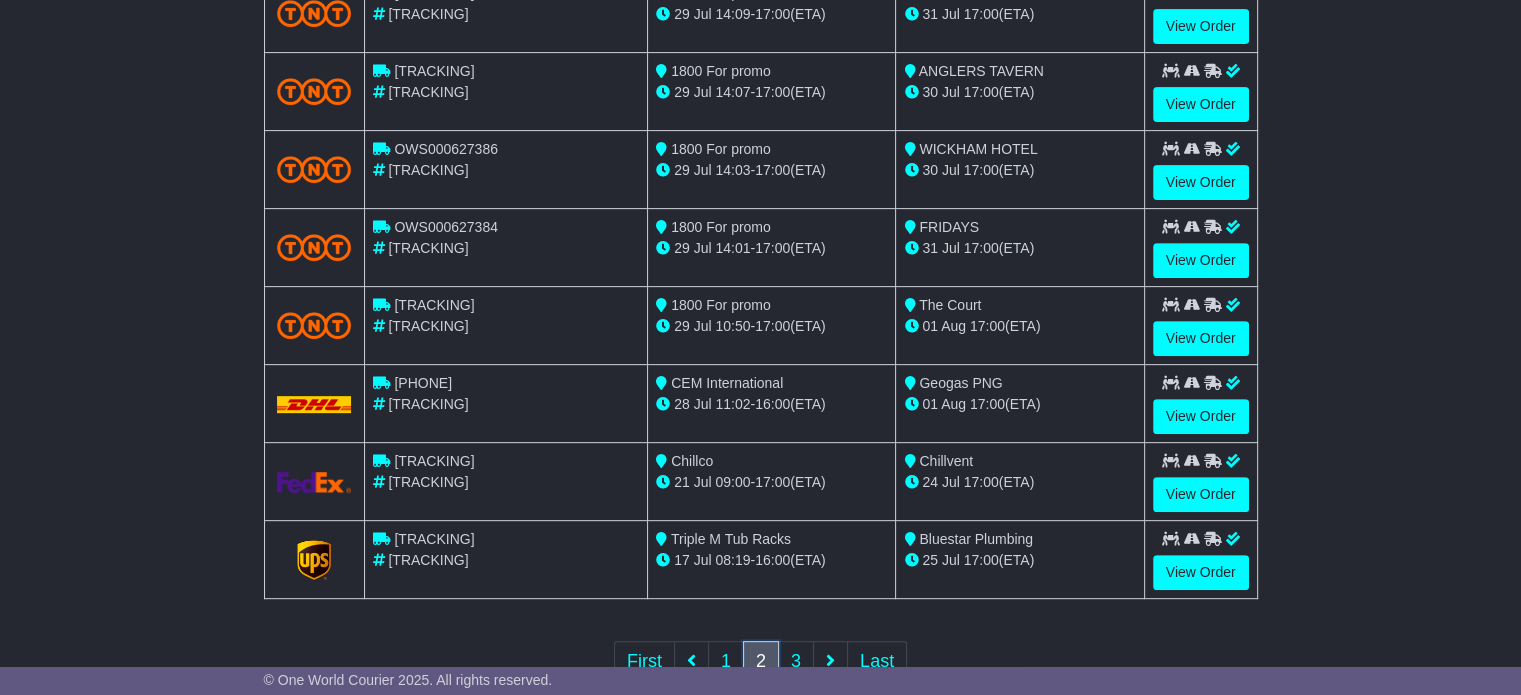 scroll, scrollTop: 776, scrollLeft: 0, axis: vertical 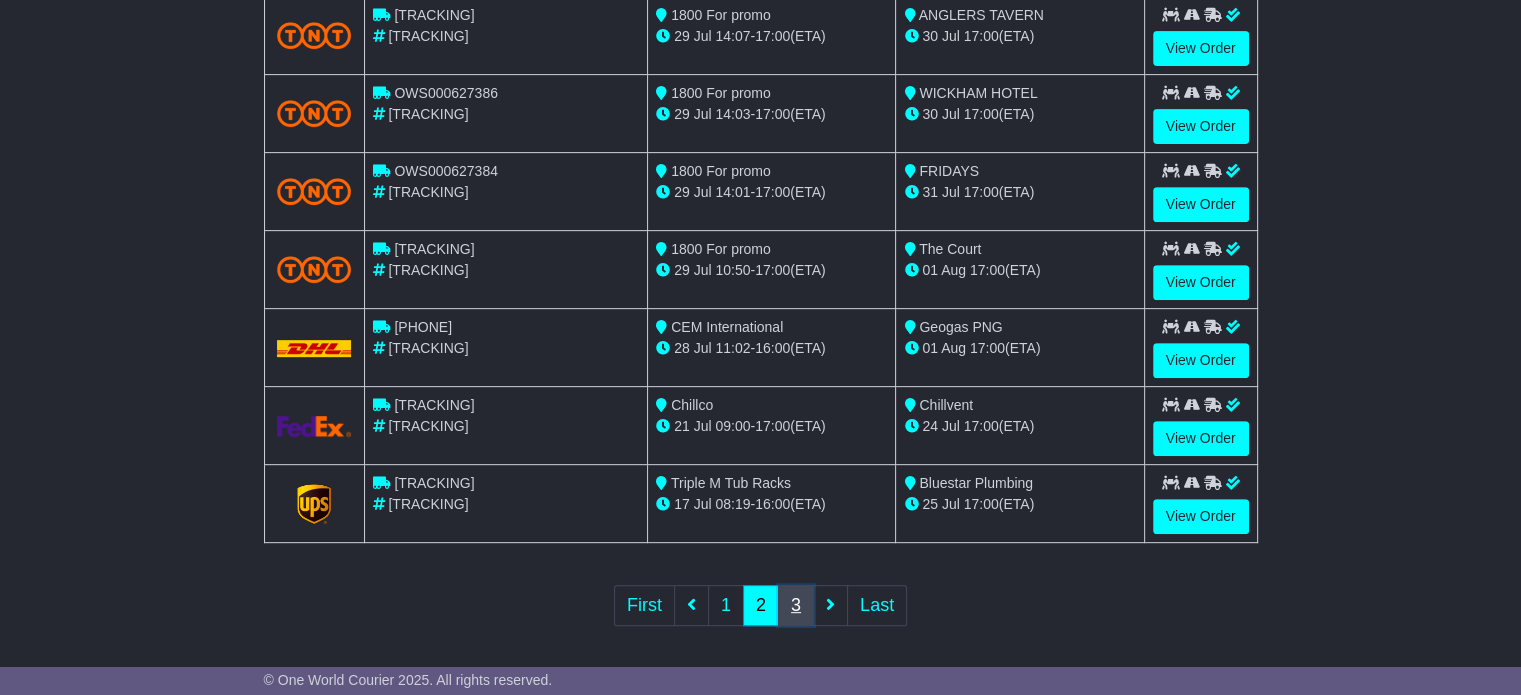 click on "3" at bounding box center (796, 605) 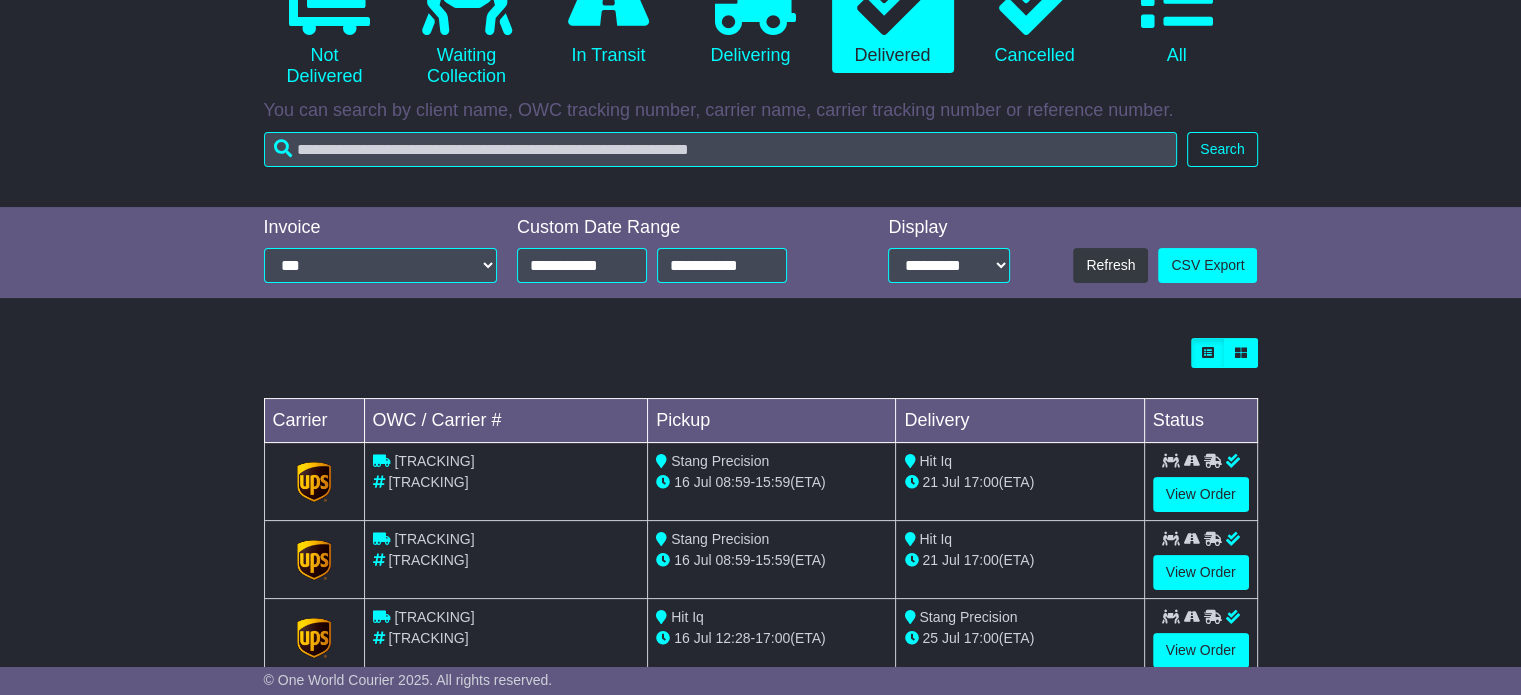 scroll, scrollTop: 244, scrollLeft: 0, axis: vertical 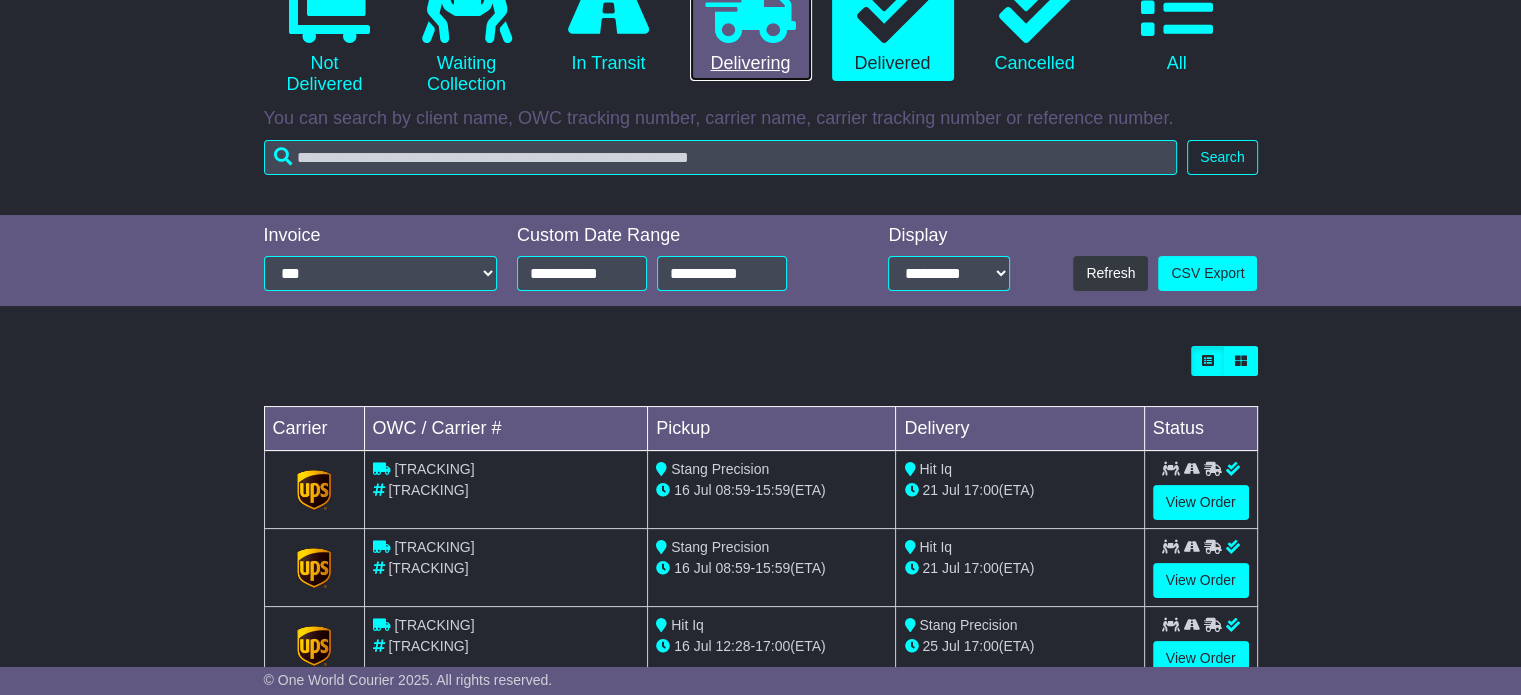 click at bounding box center (751, 7) 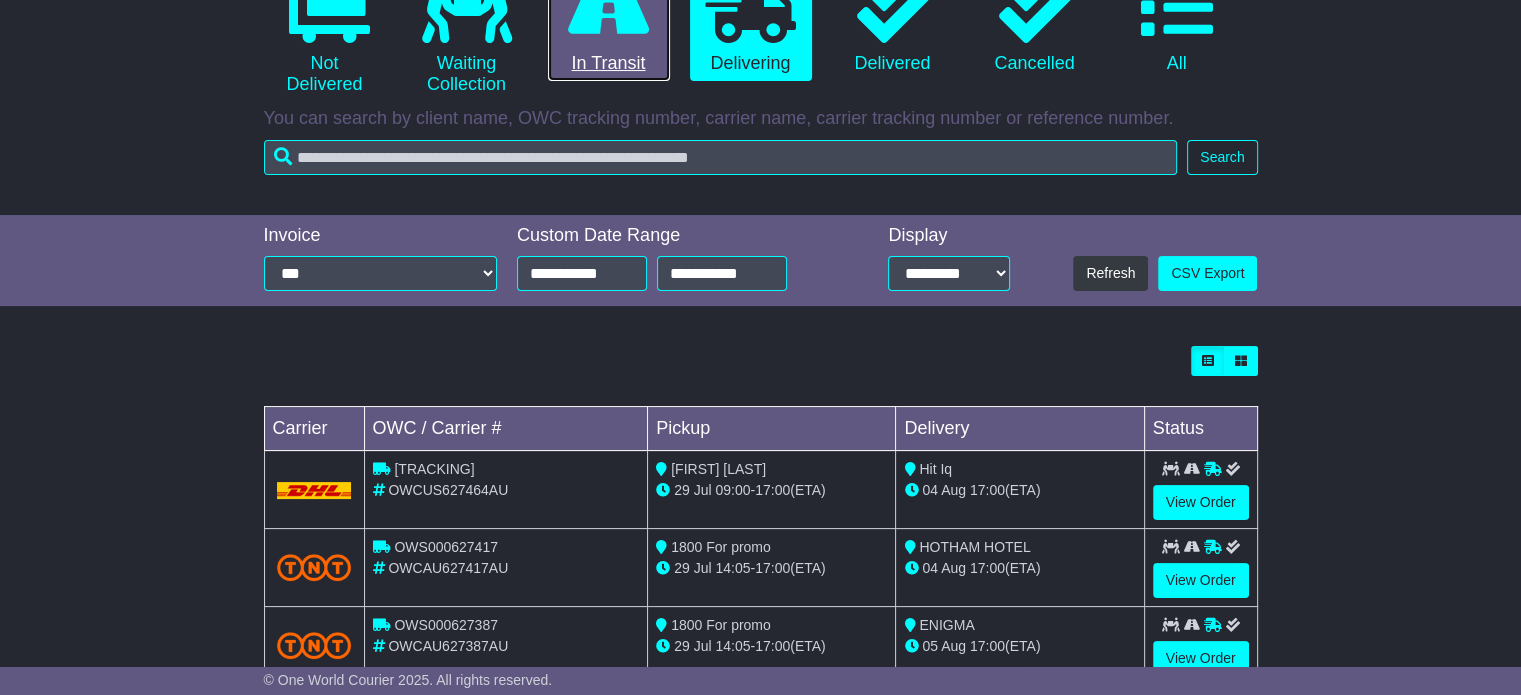 click on "15
In Transit" at bounding box center (609, 23) 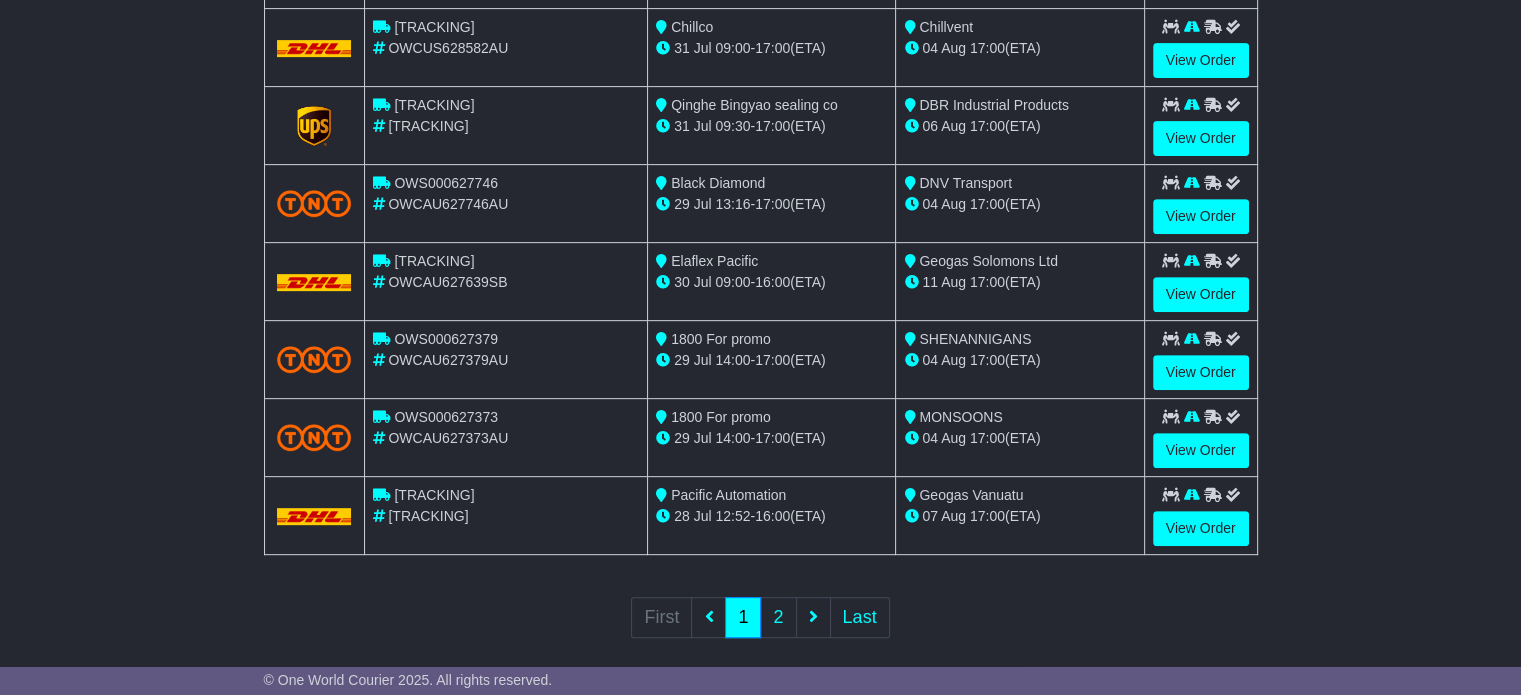 scroll, scrollTop: 776, scrollLeft: 0, axis: vertical 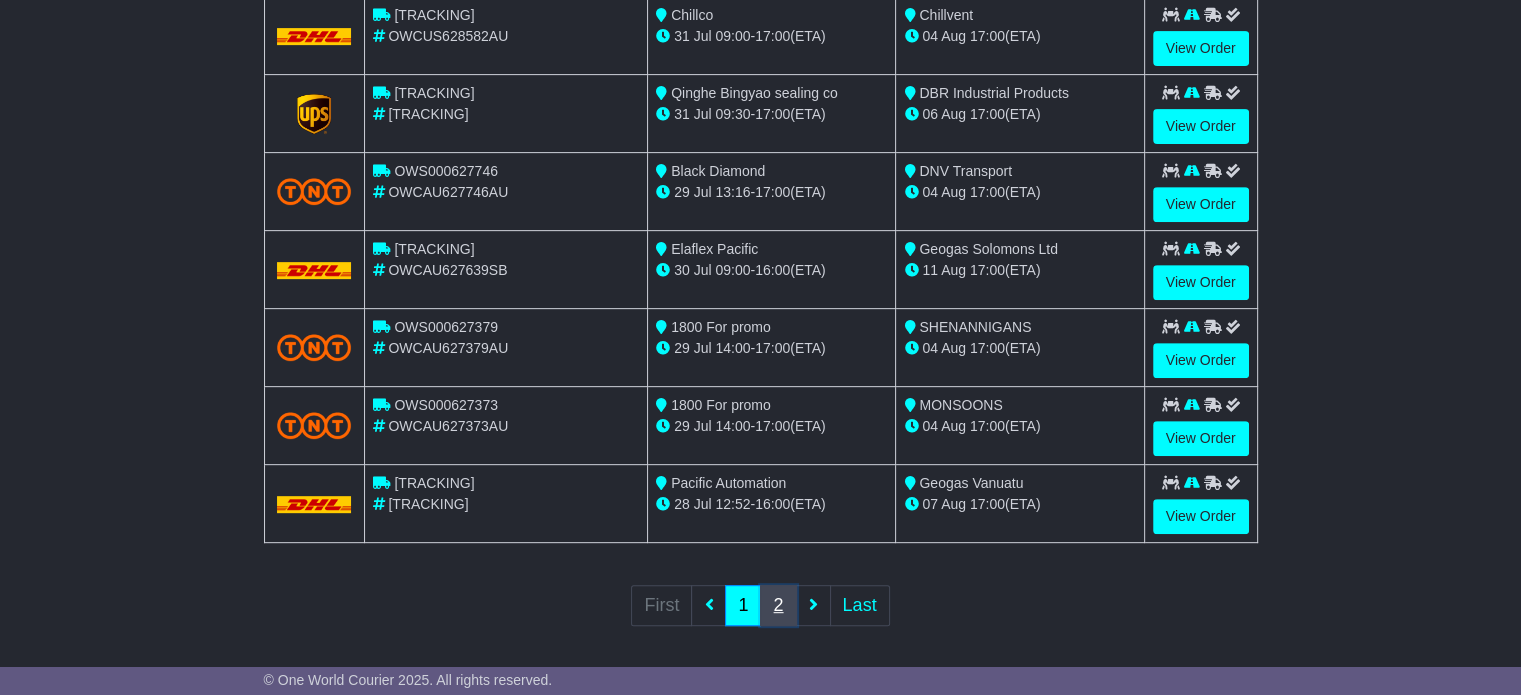 click on "2" at bounding box center [778, 605] 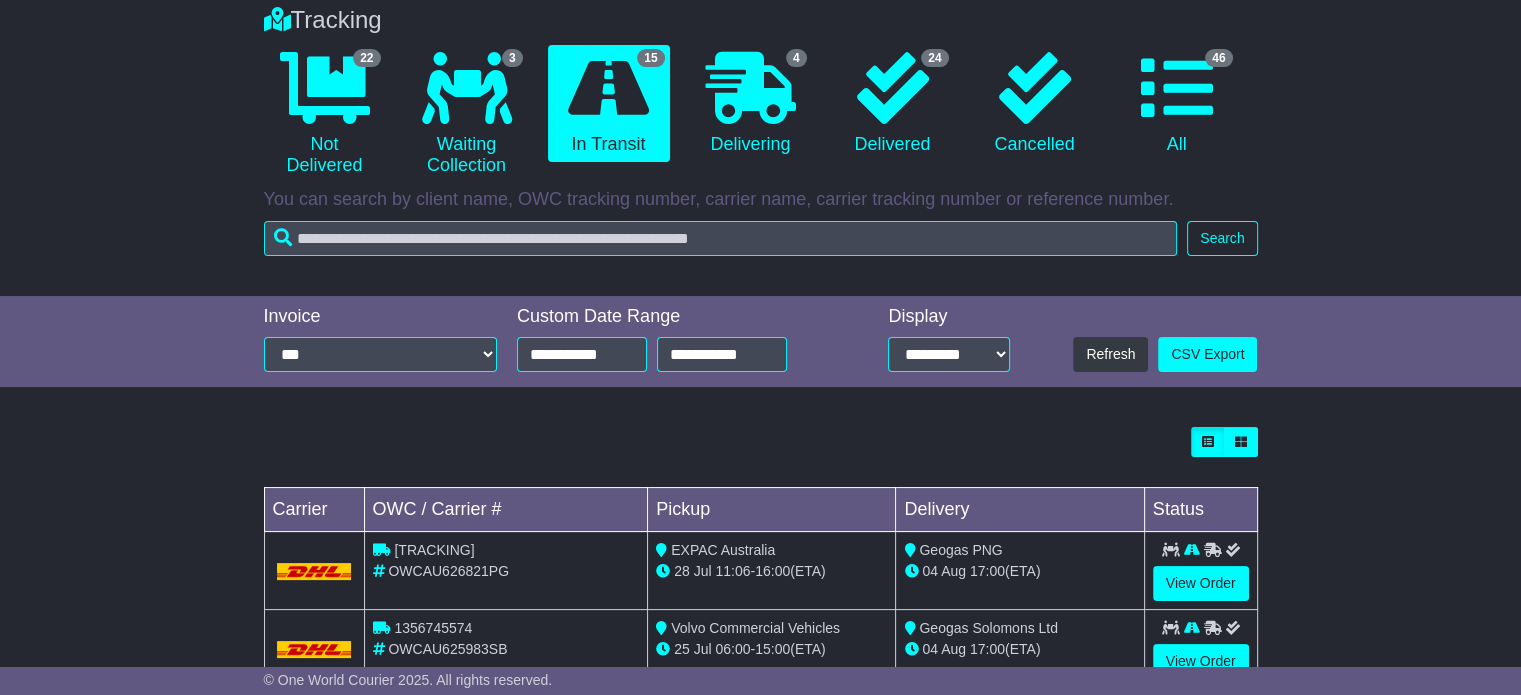 scroll, scrollTop: 162, scrollLeft: 0, axis: vertical 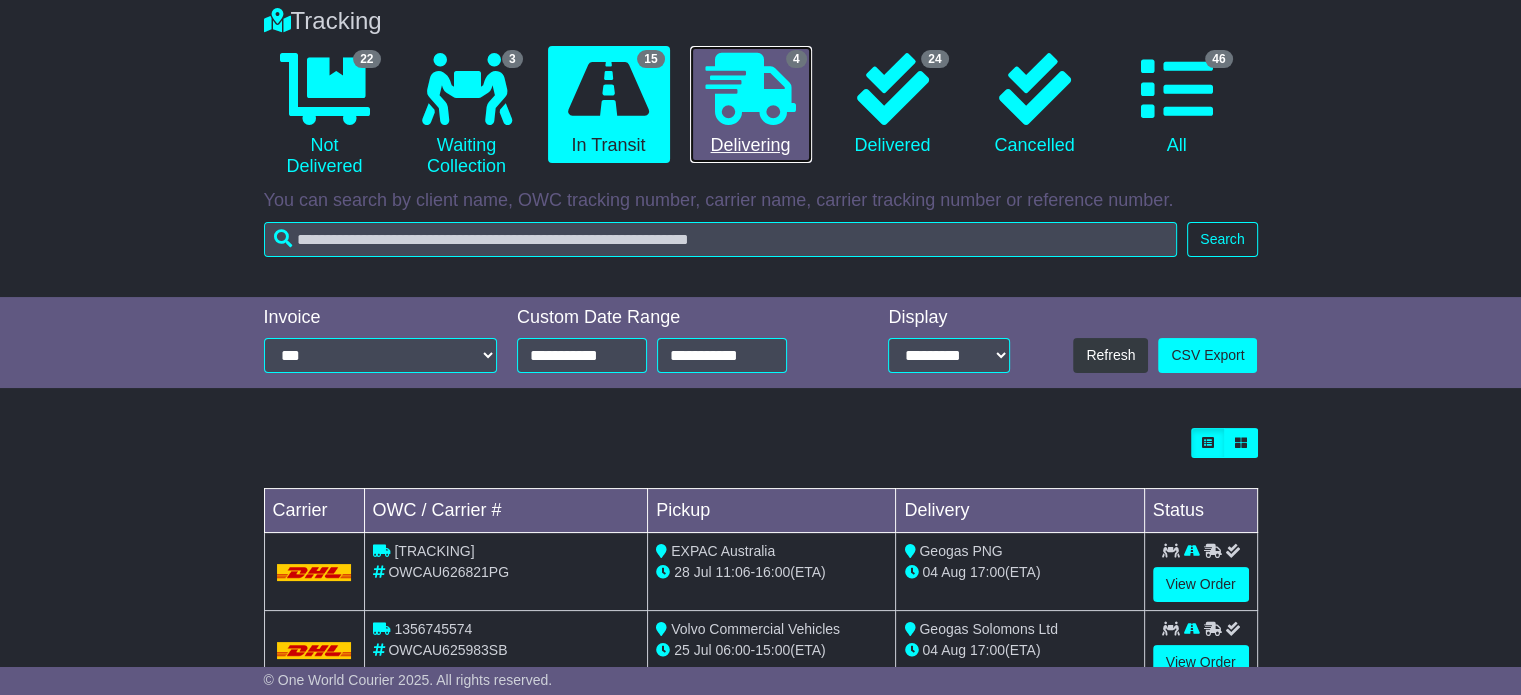 click at bounding box center [751, 89] 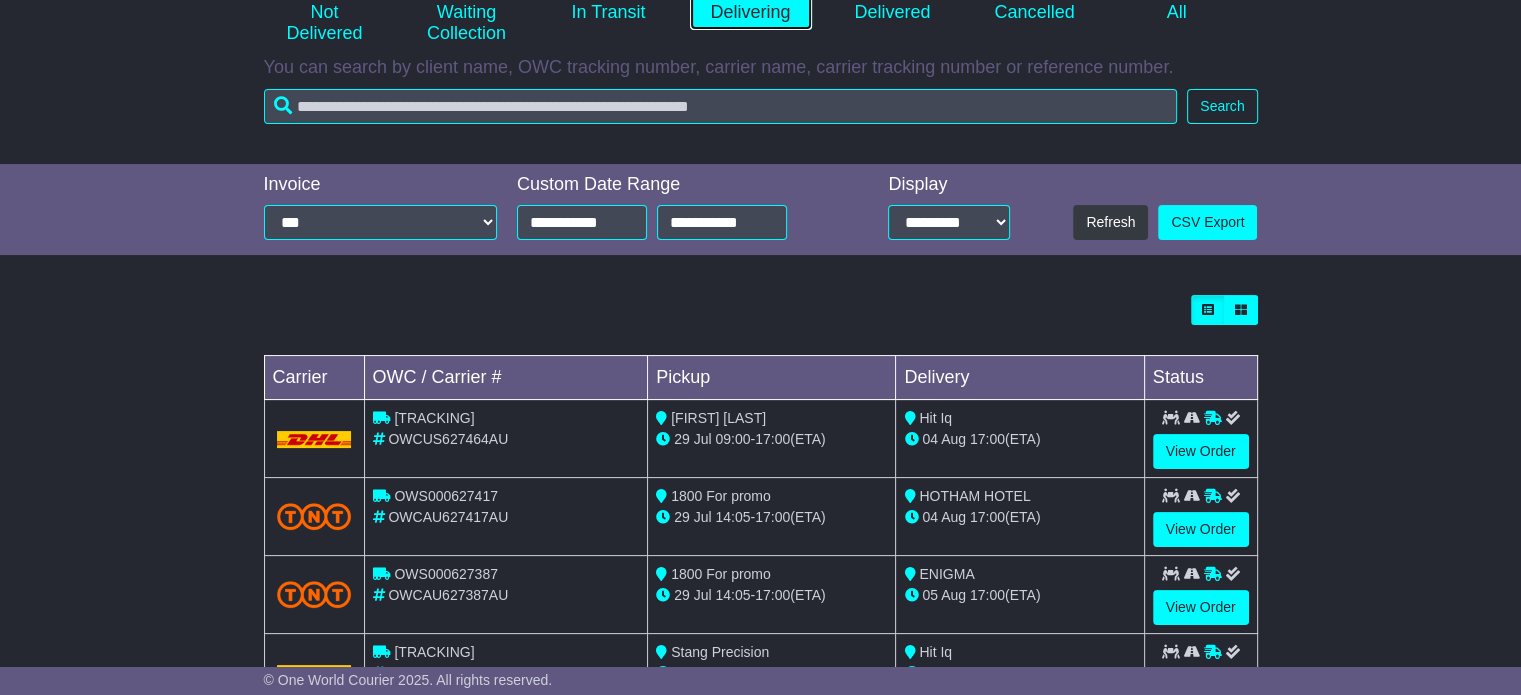 scroll, scrollTop: 380, scrollLeft: 0, axis: vertical 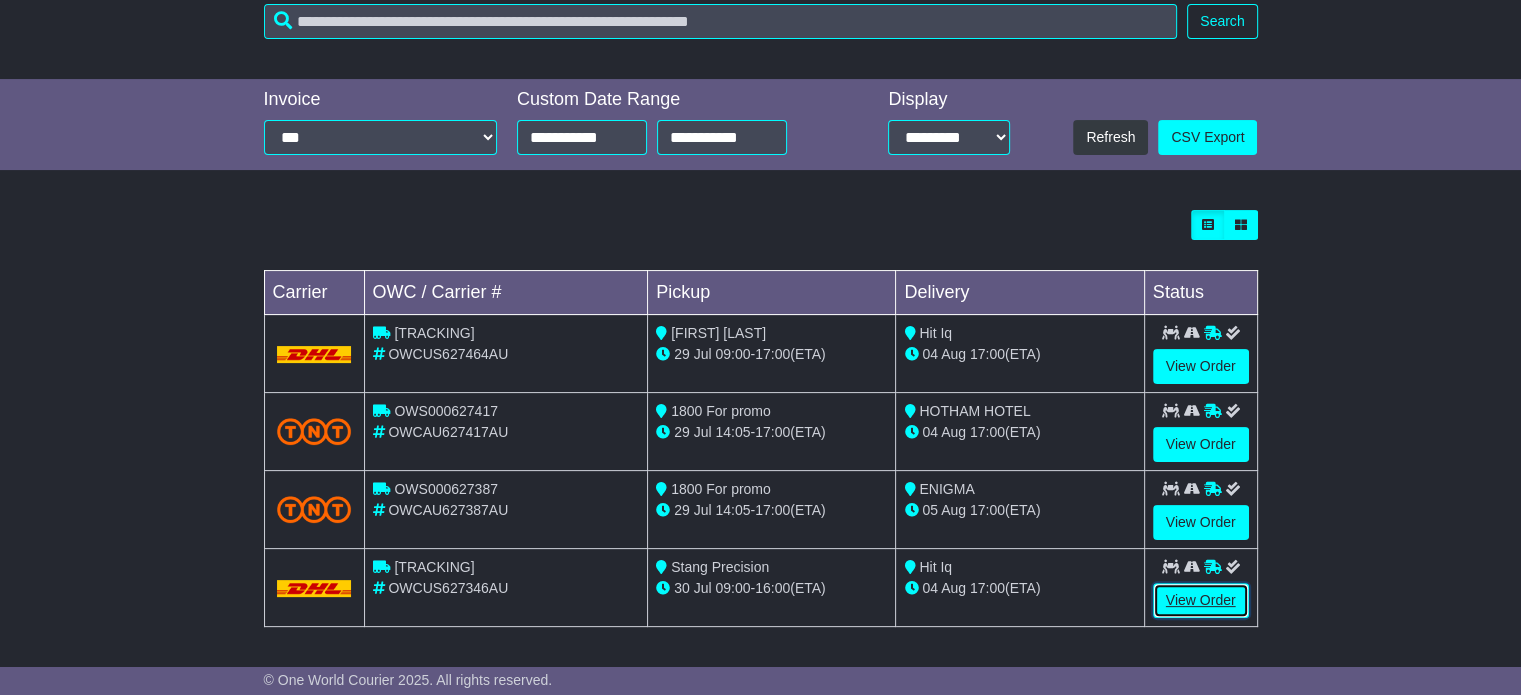 click on "View Order" at bounding box center [1201, 600] 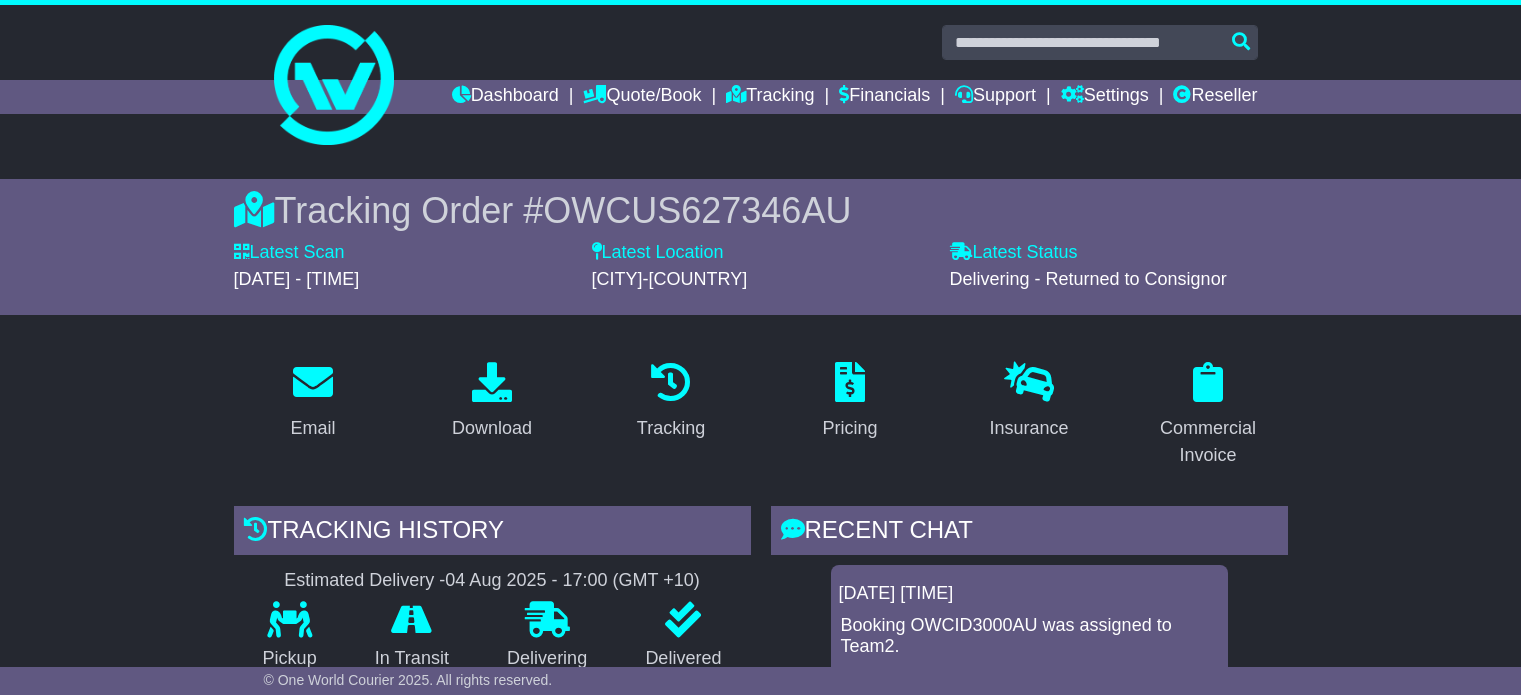 scroll, scrollTop: 0, scrollLeft: 0, axis: both 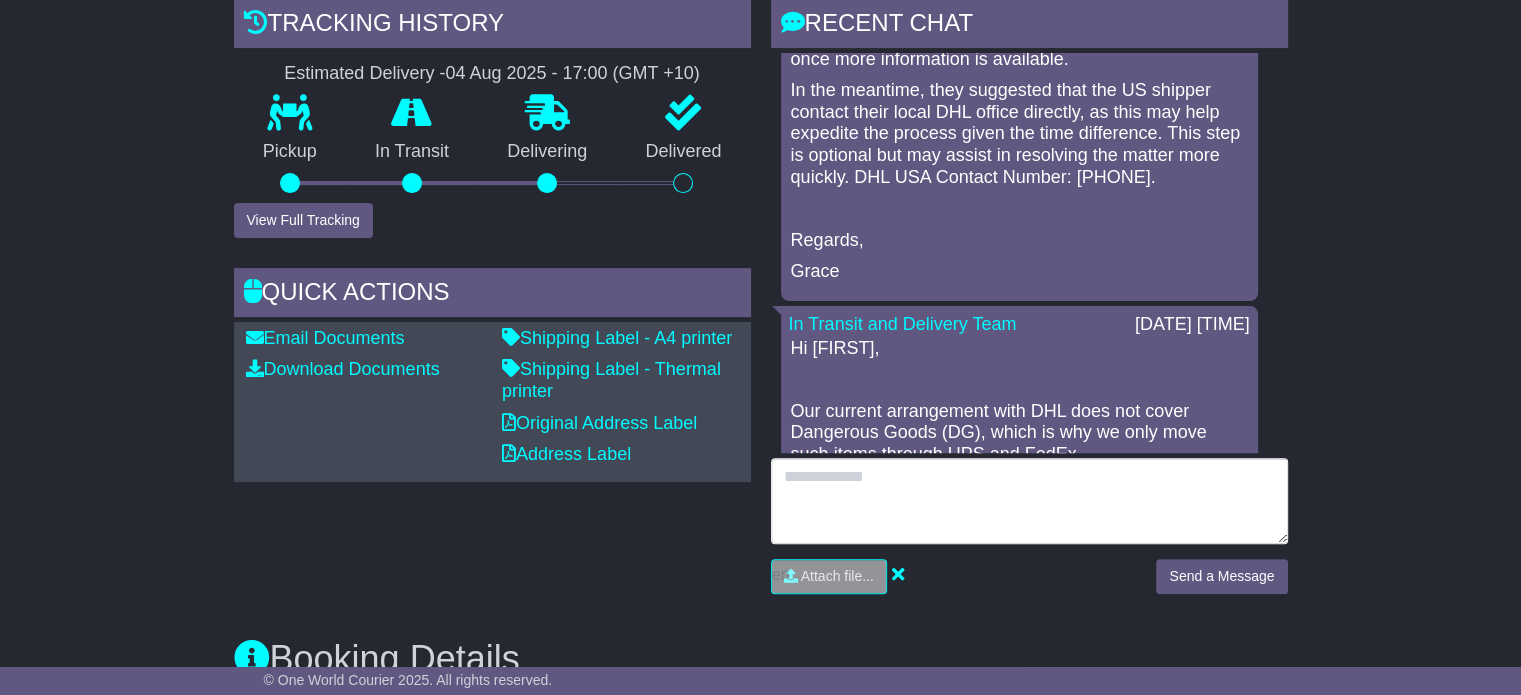 click at bounding box center [1029, 501] 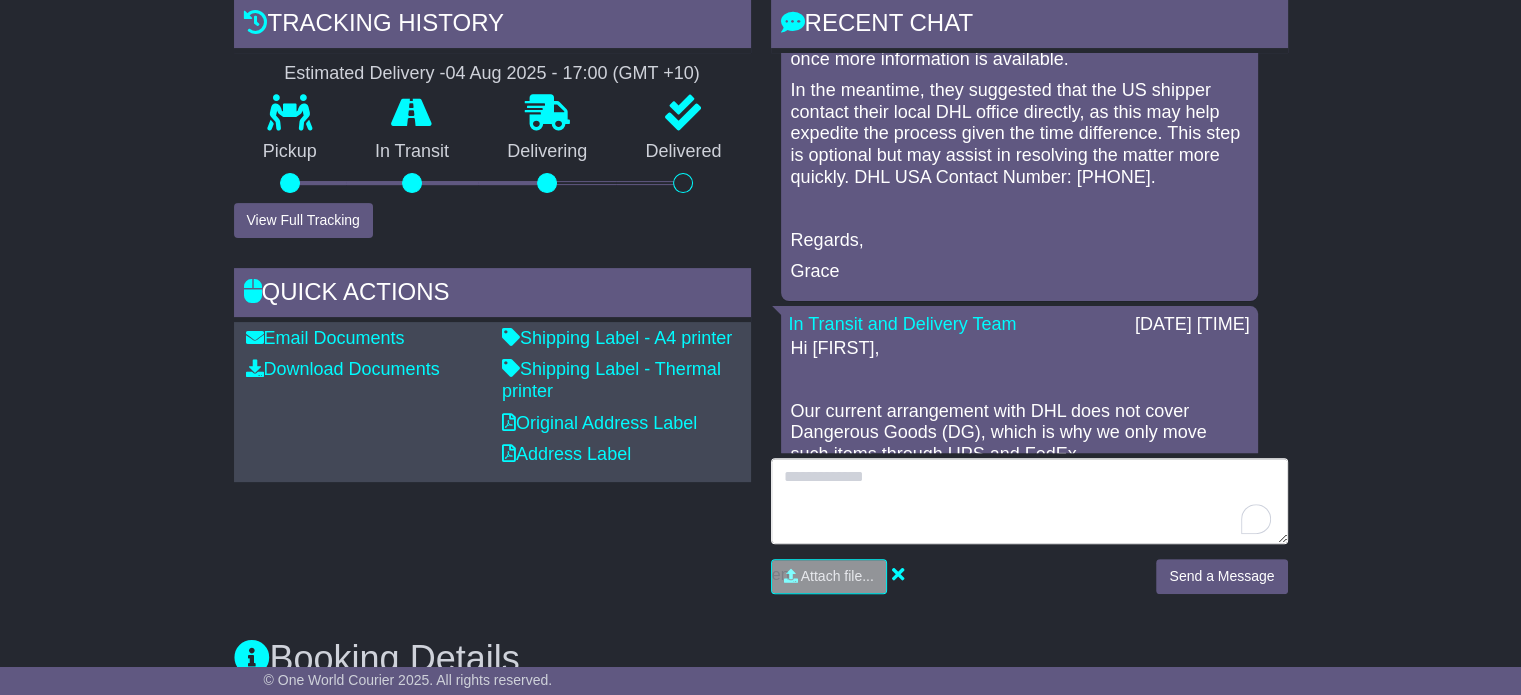 type on "*" 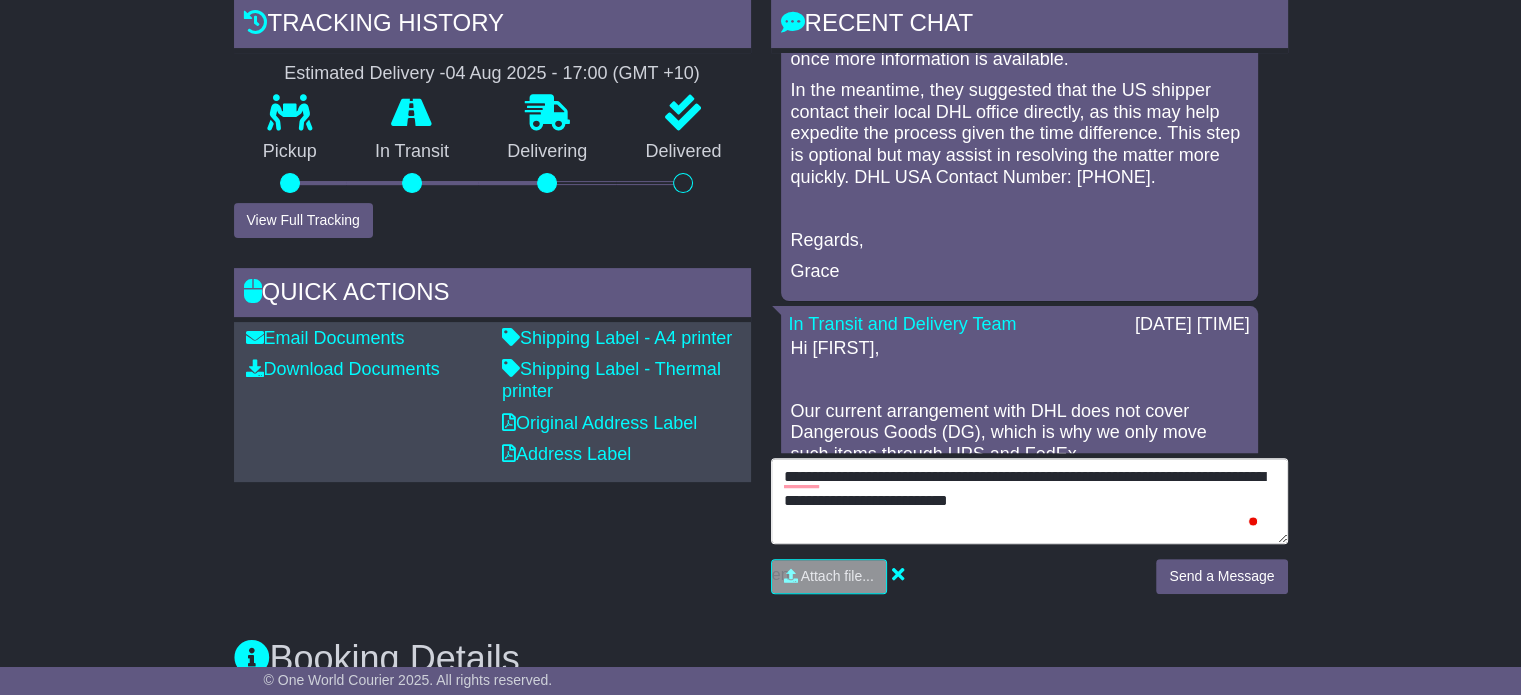 scroll, scrollTop: 15, scrollLeft: 0, axis: vertical 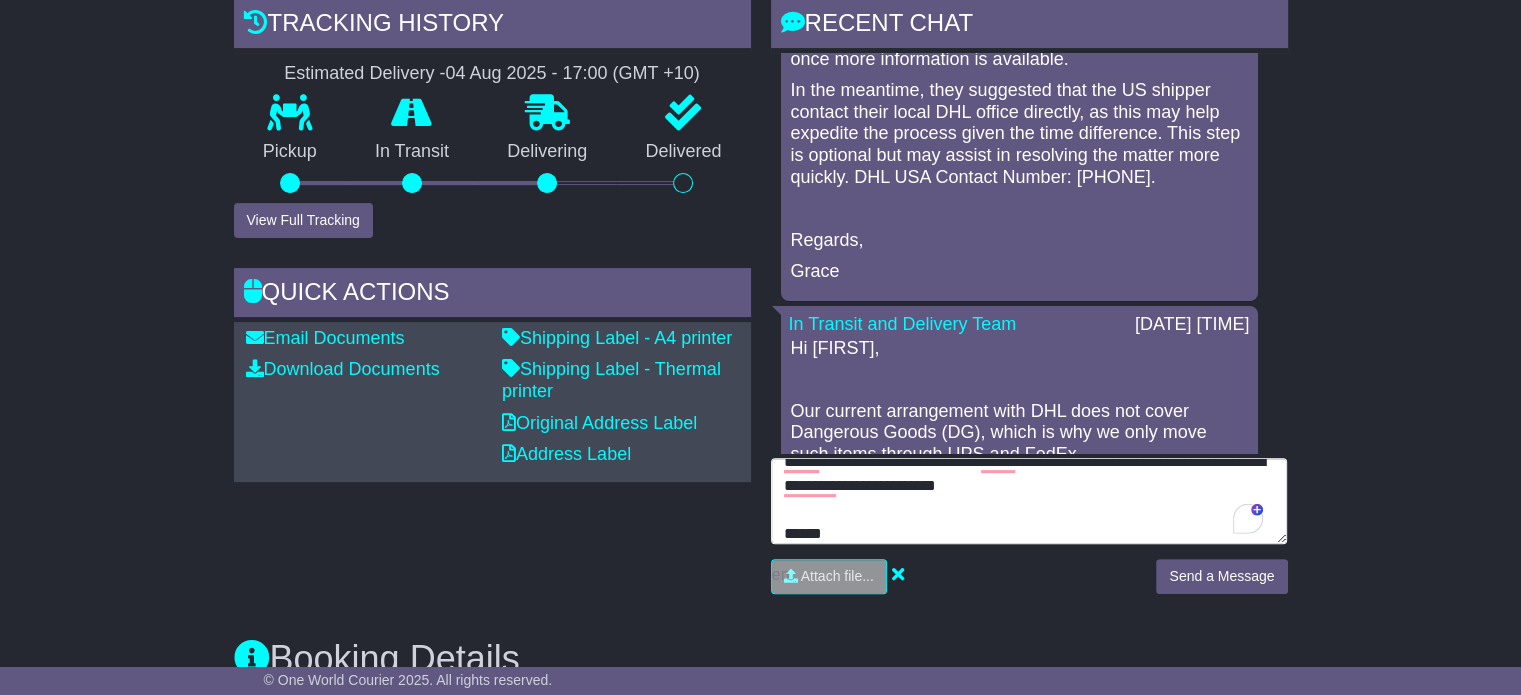 type on "**********" 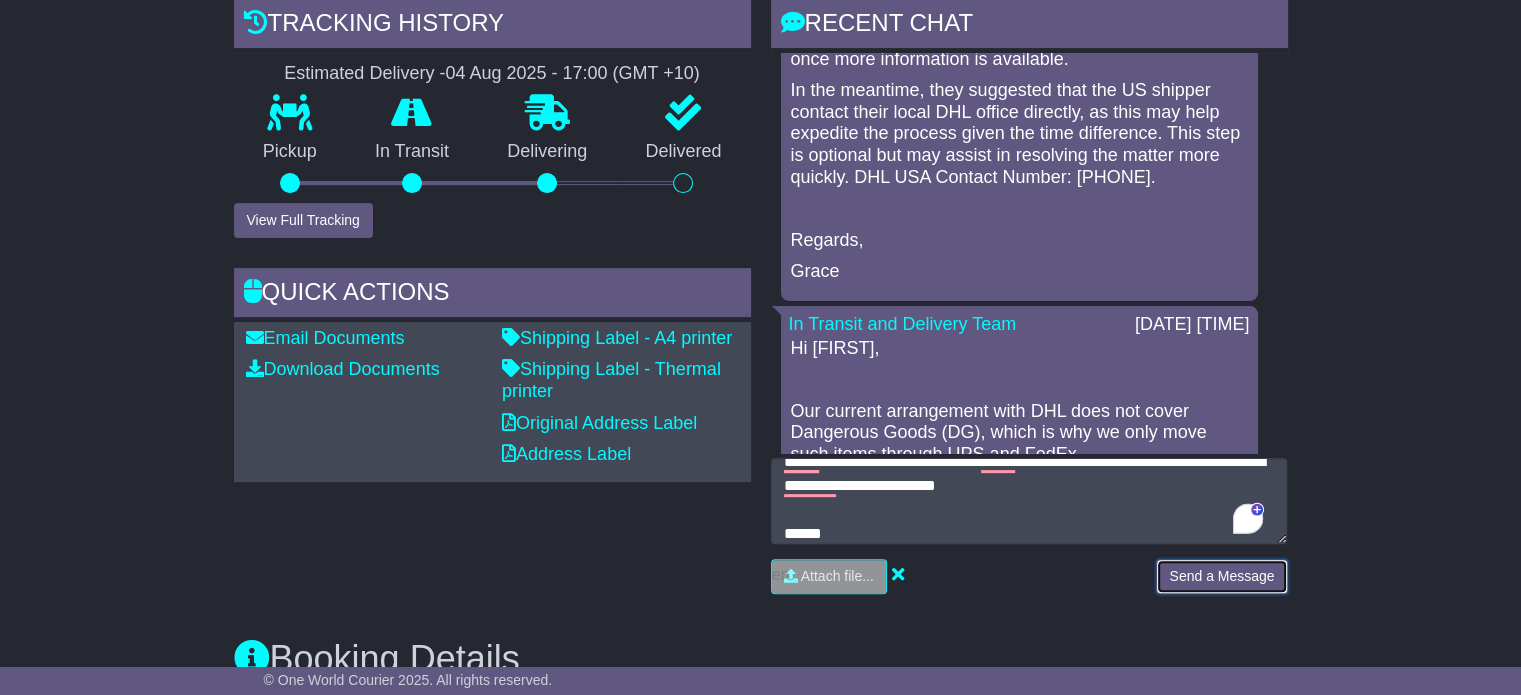 click on "Send a Message" at bounding box center (1221, 576) 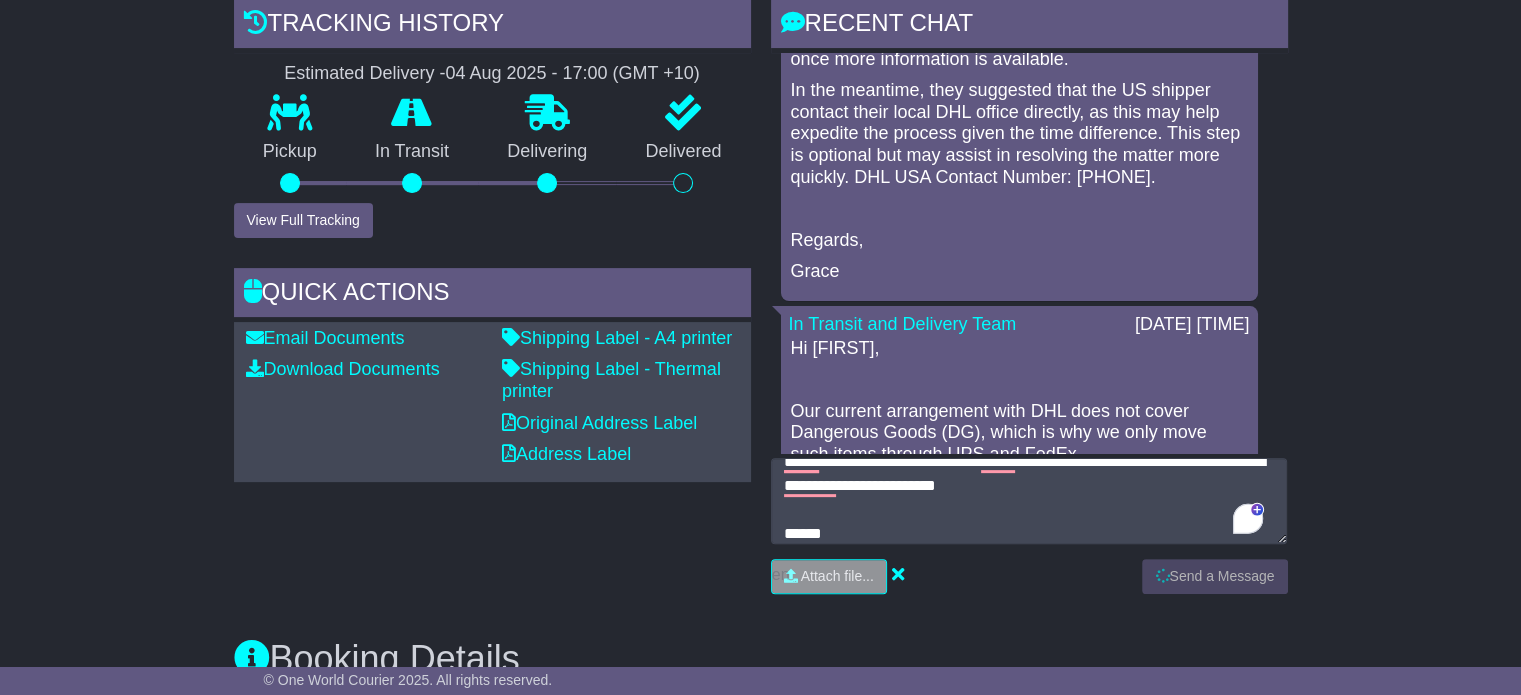 scroll, scrollTop: 328, scrollLeft: 0, axis: vertical 